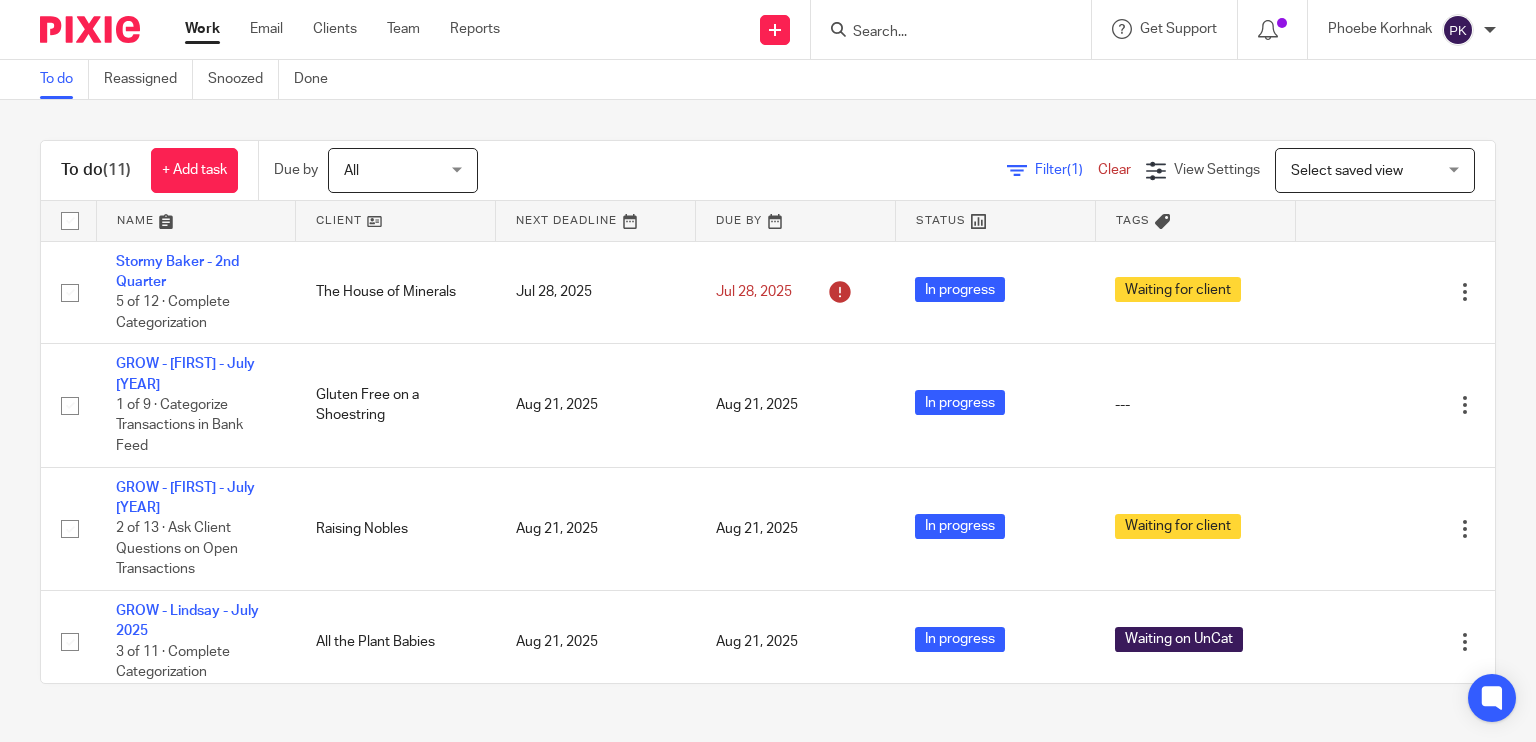 scroll, scrollTop: 0, scrollLeft: 0, axis: both 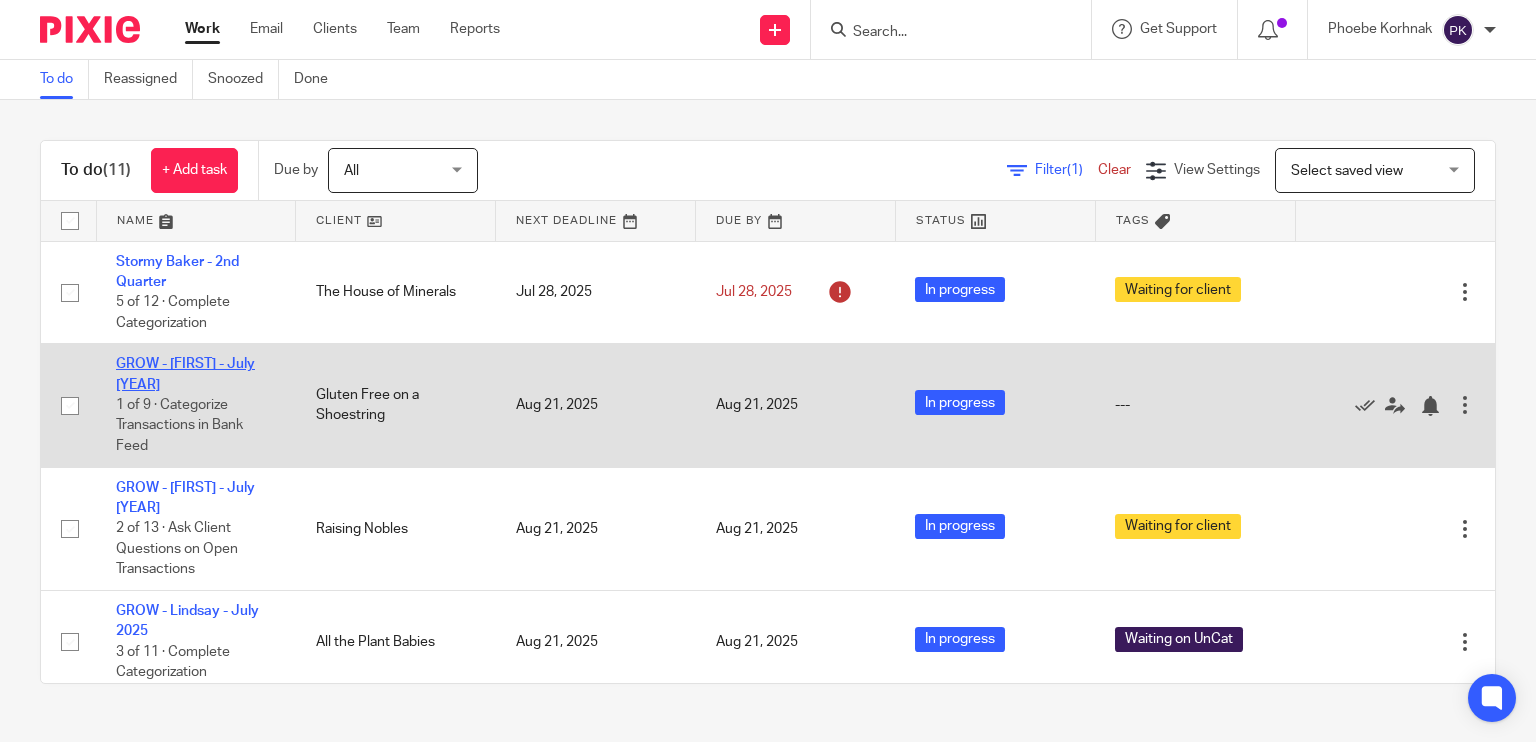 click on "GROW - [PERSON] - [DATE]" at bounding box center (185, 374) 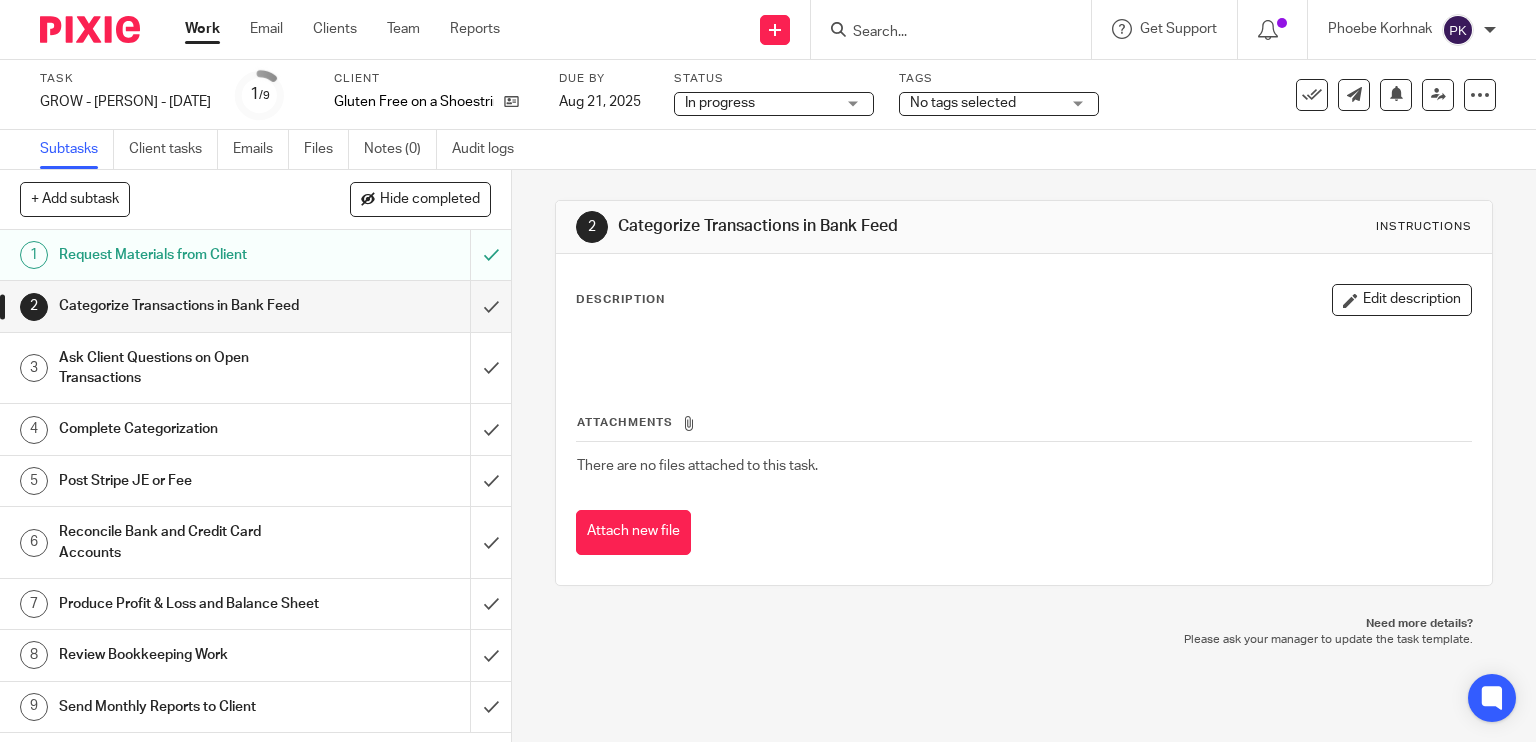 scroll, scrollTop: 0, scrollLeft: 0, axis: both 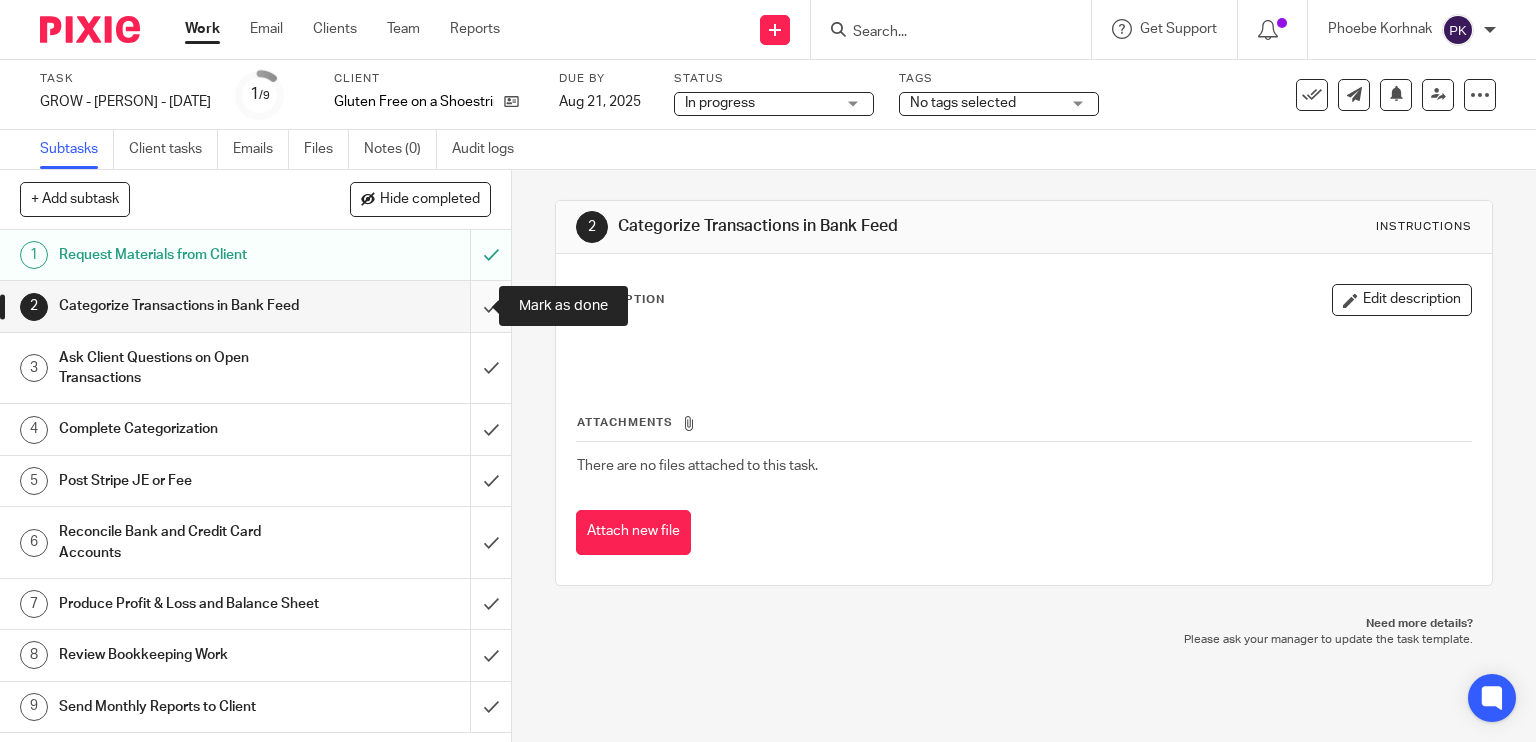click at bounding box center [255, 306] 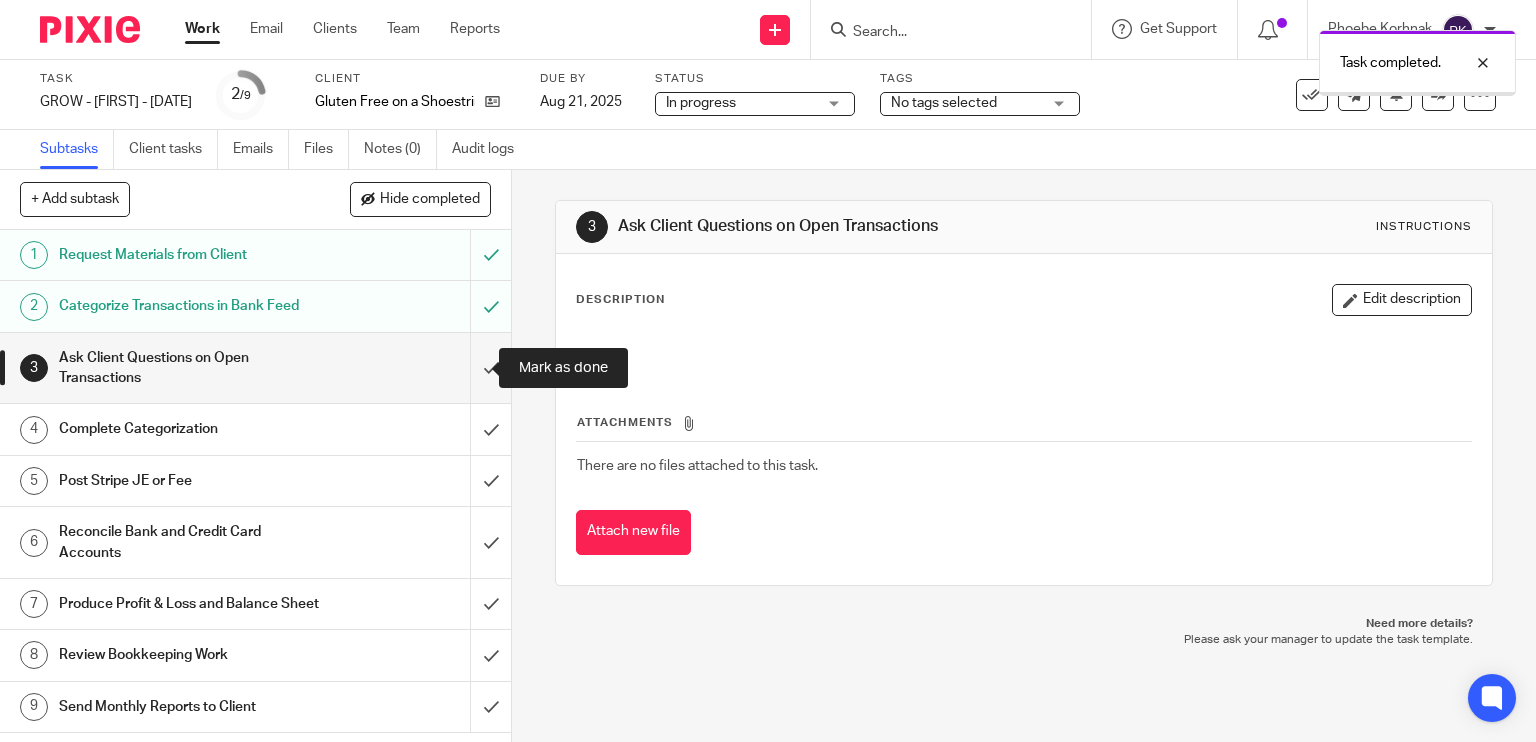 scroll, scrollTop: 0, scrollLeft: 0, axis: both 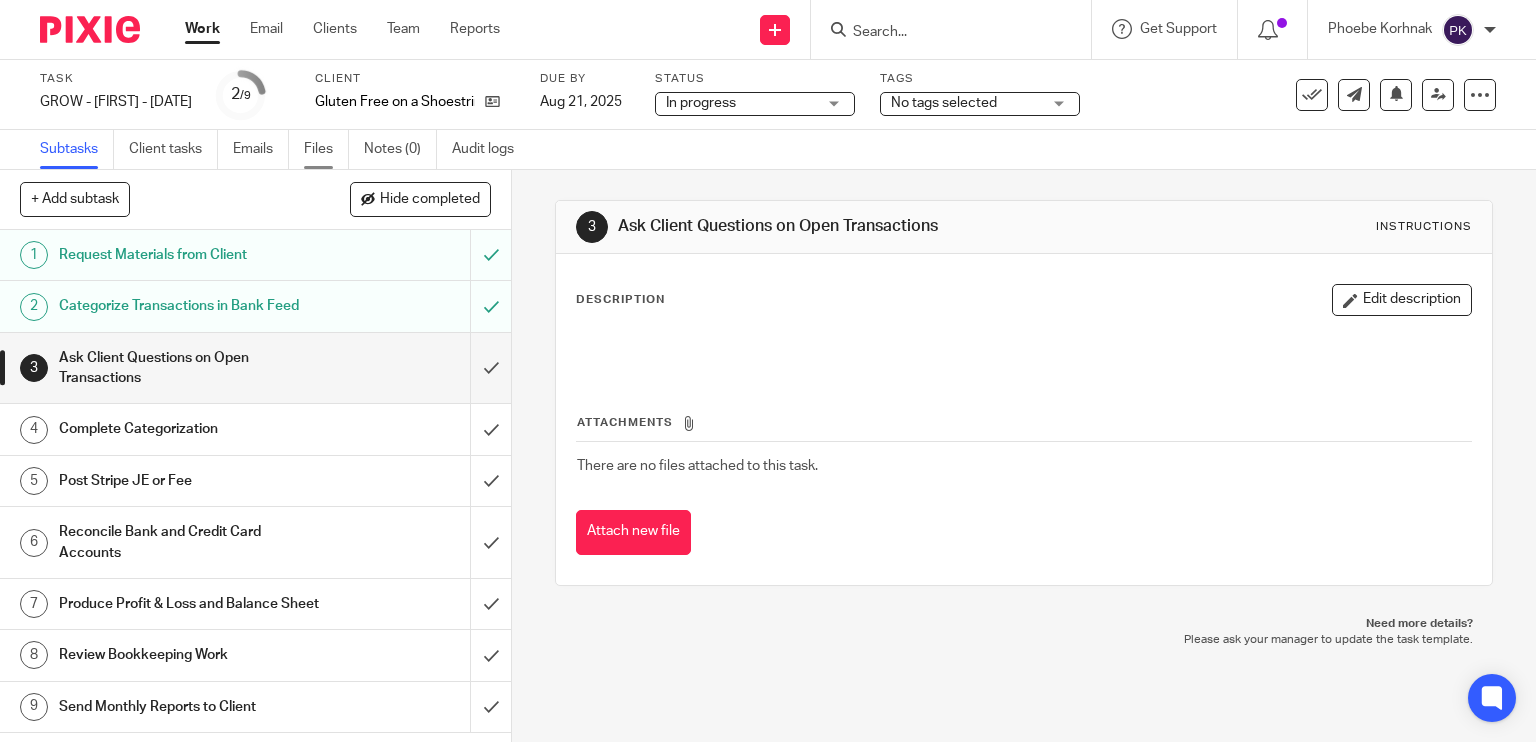 click on "Files" at bounding box center (326, 149) 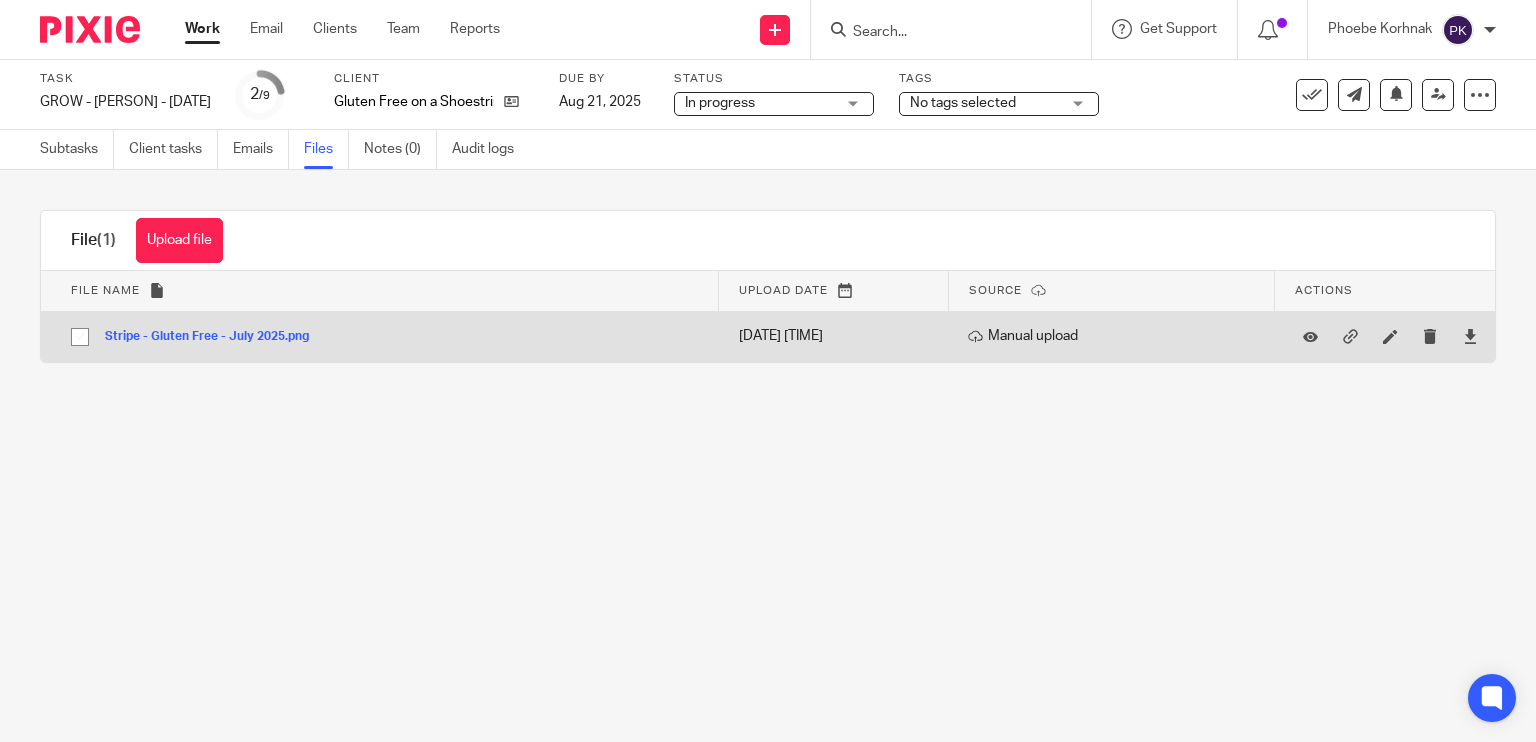 scroll, scrollTop: 0, scrollLeft: 0, axis: both 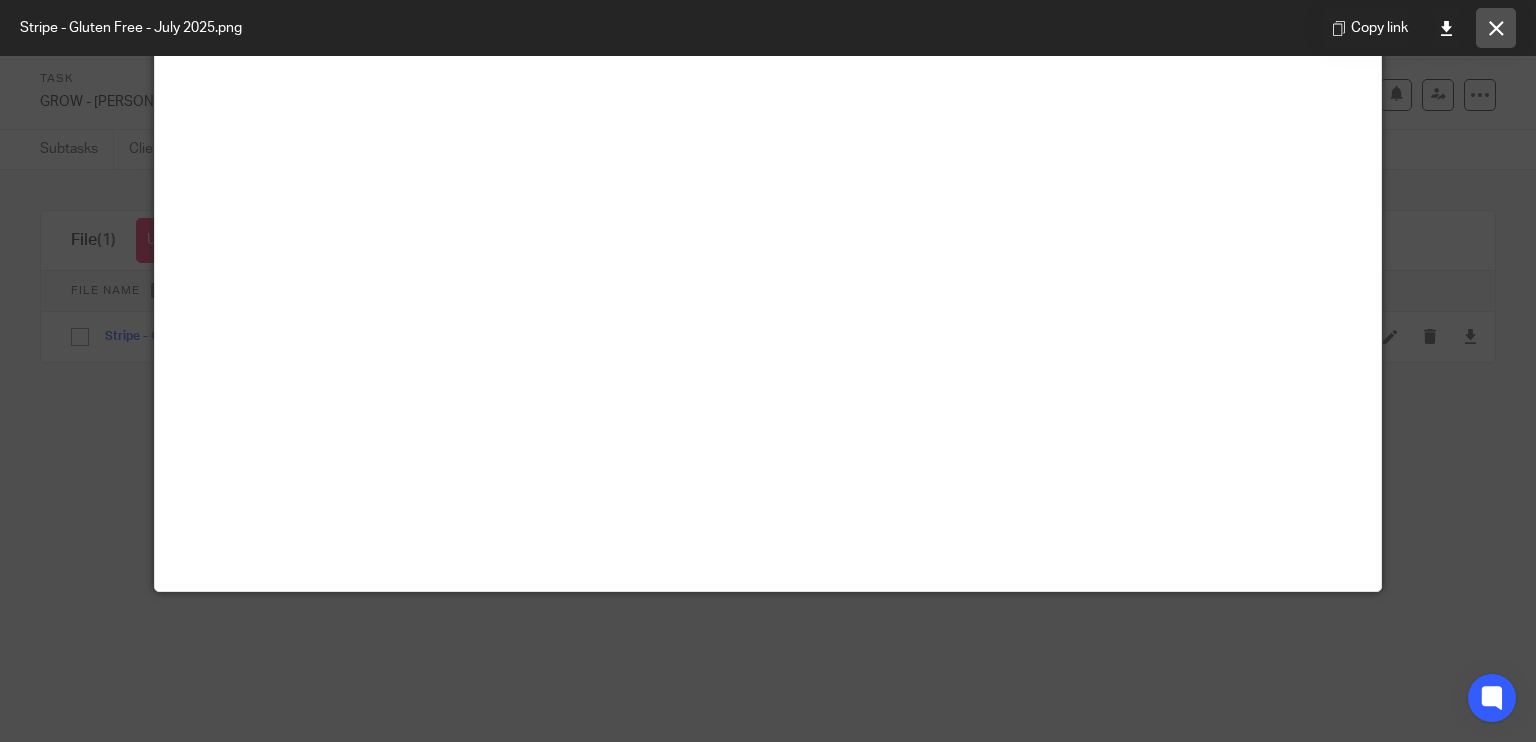 click at bounding box center (1496, 28) 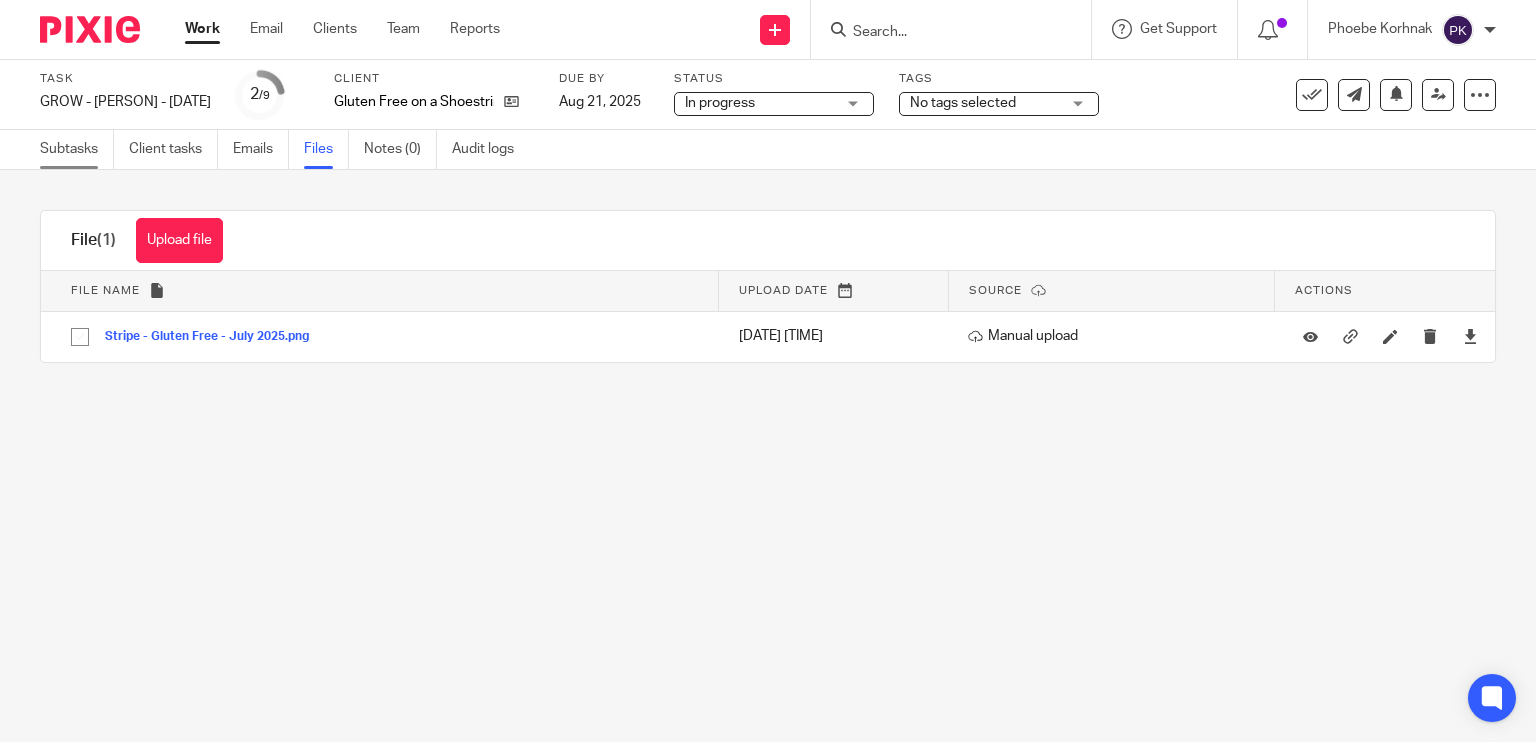 click on "Subtasks" at bounding box center [77, 149] 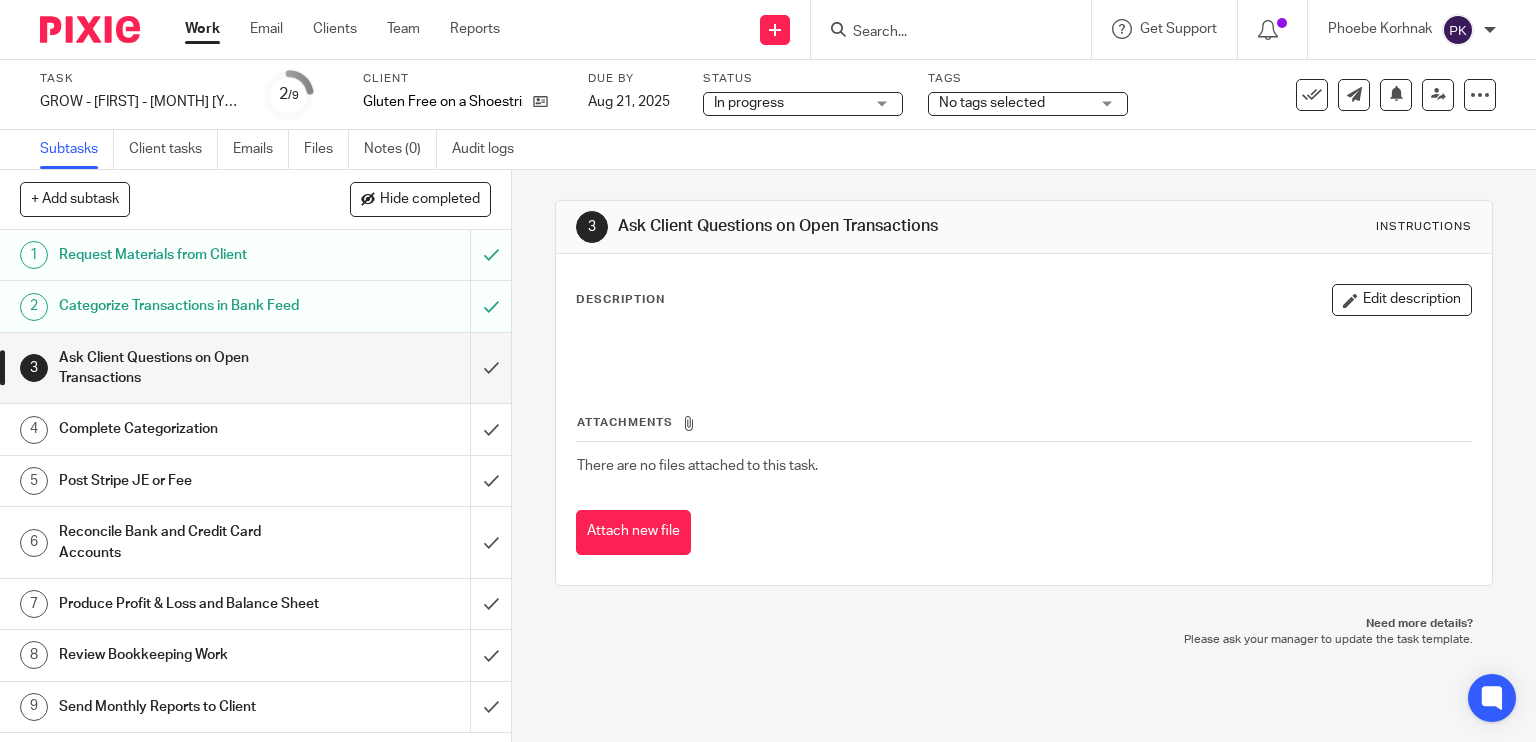scroll, scrollTop: 0, scrollLeft: 0, axis: both 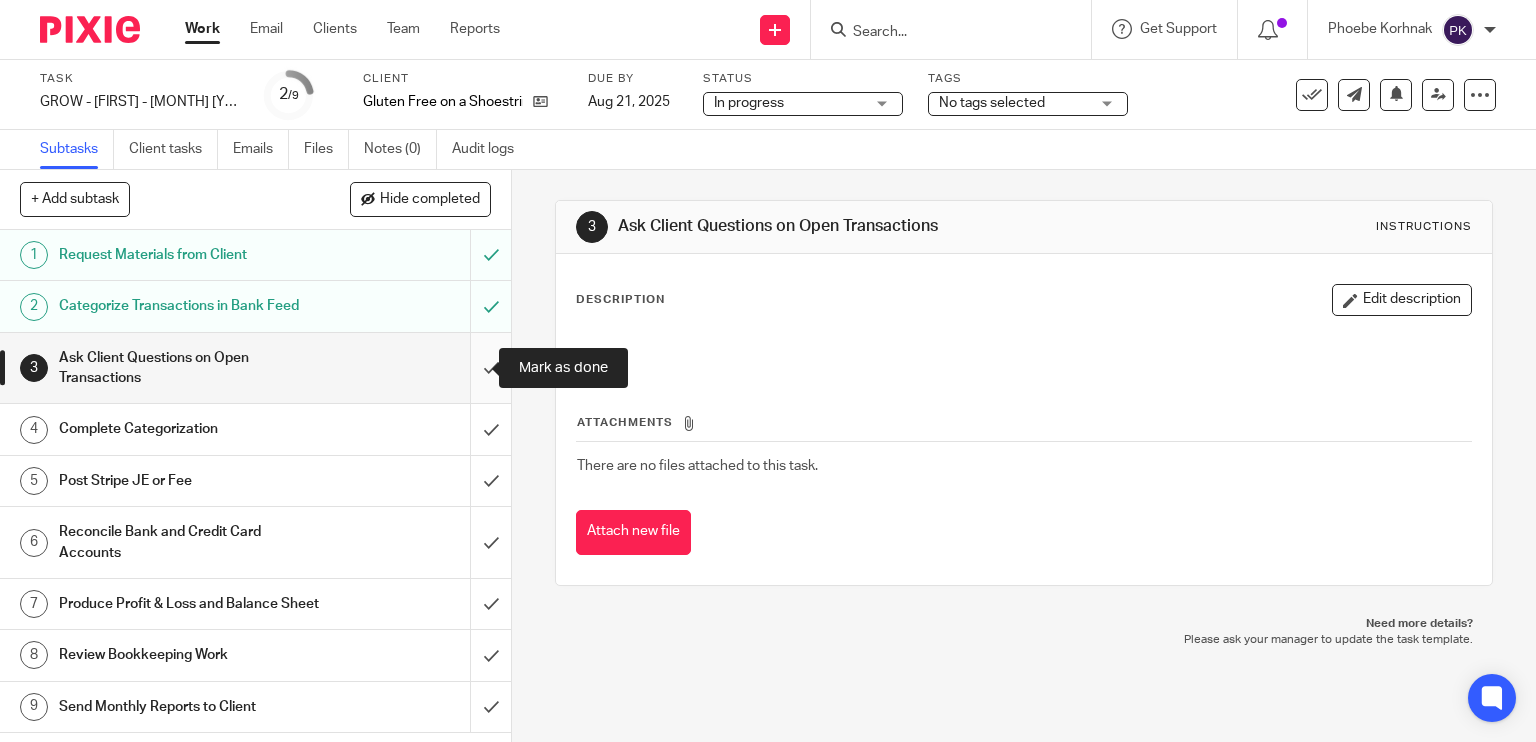click at bounding box center [255, 368] 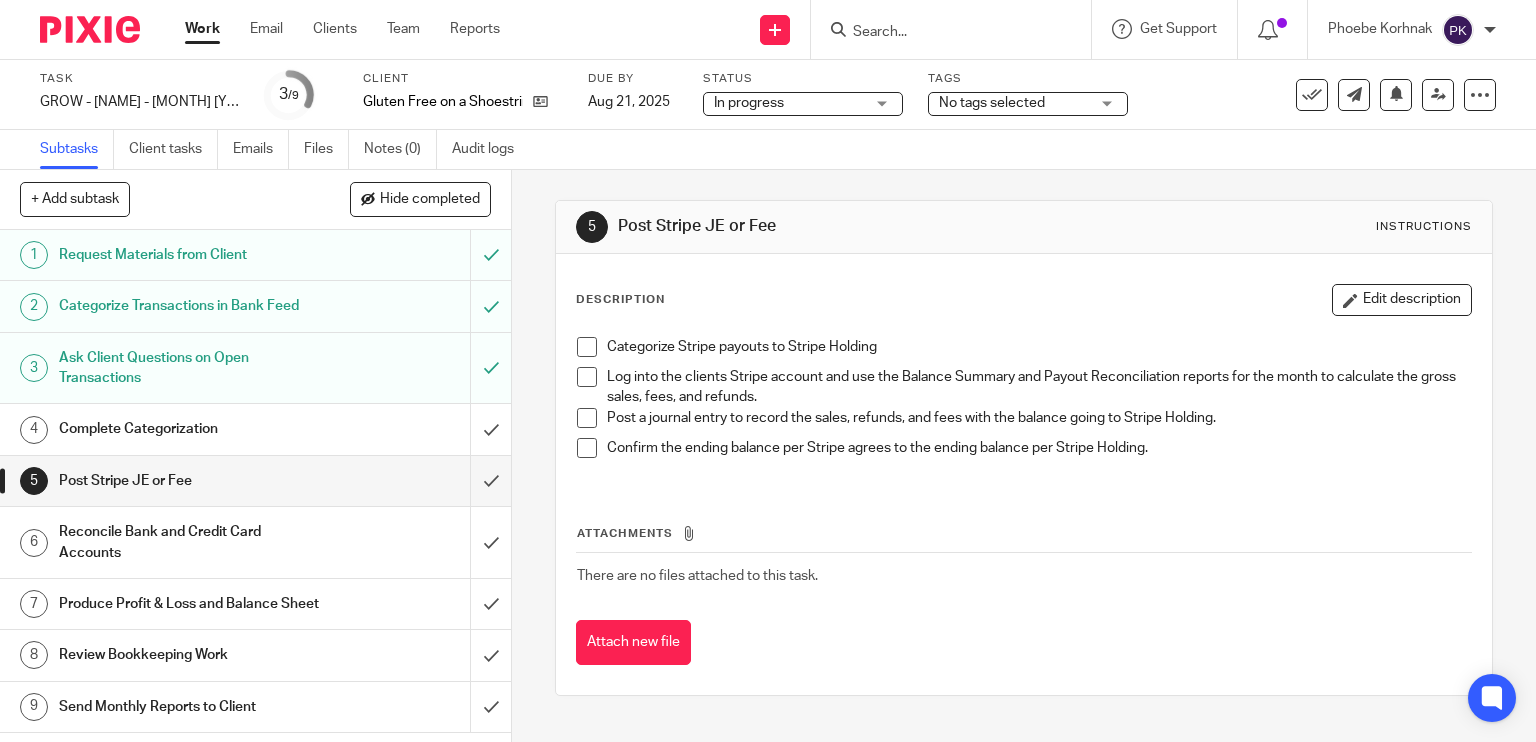 scroll, scrollTop: 0, scrollLeft: 0, axis: both 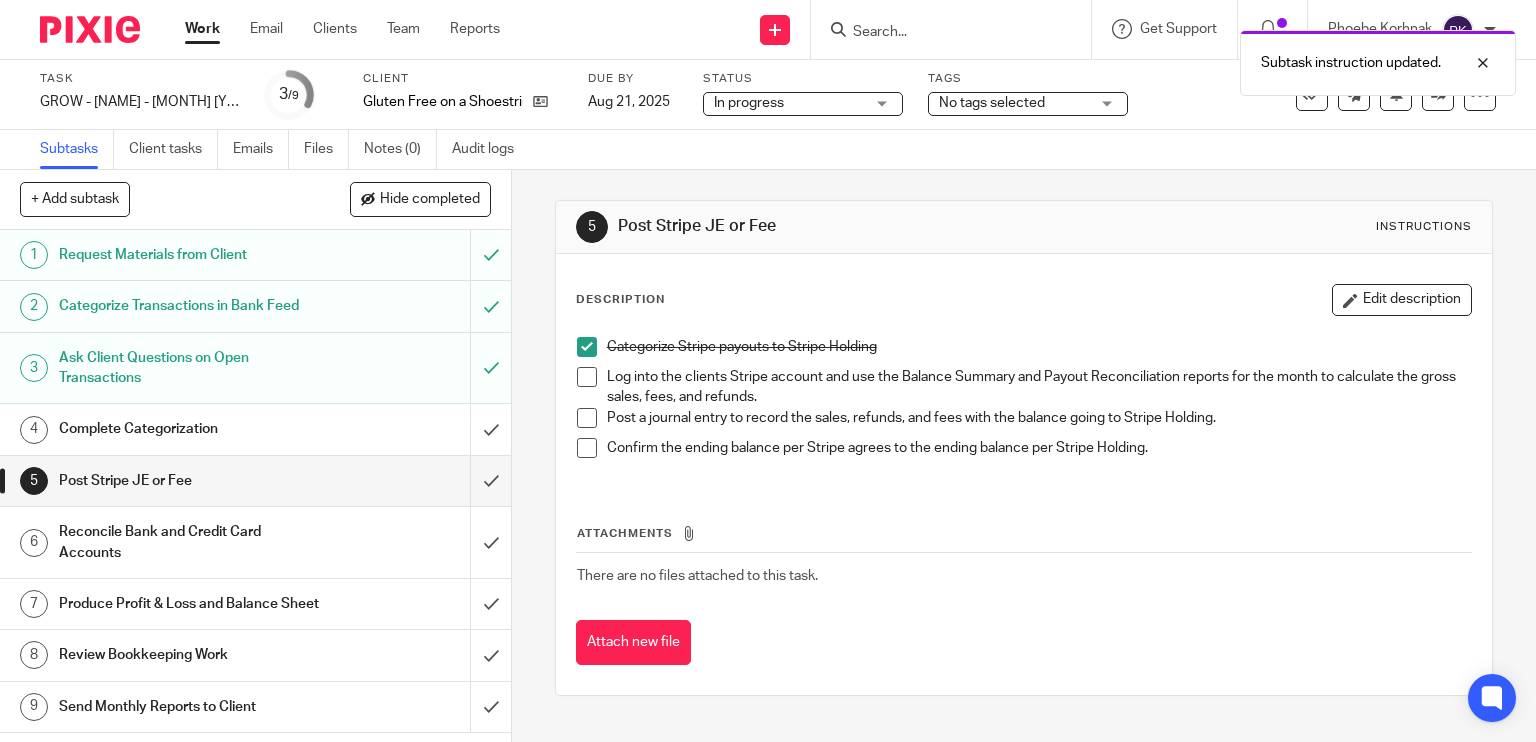 click at bounding box center [587, 377] 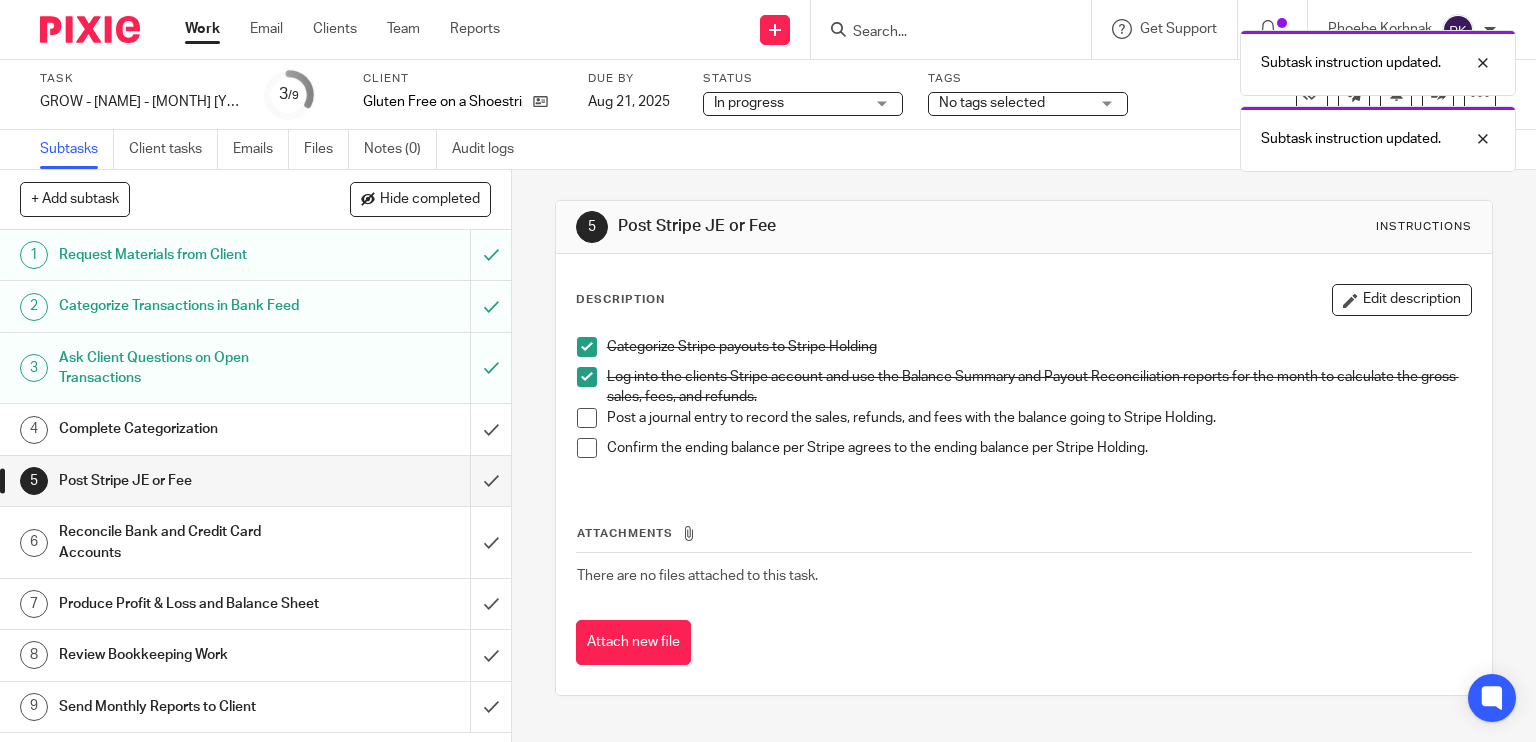 click at bounding box center (587, 418) 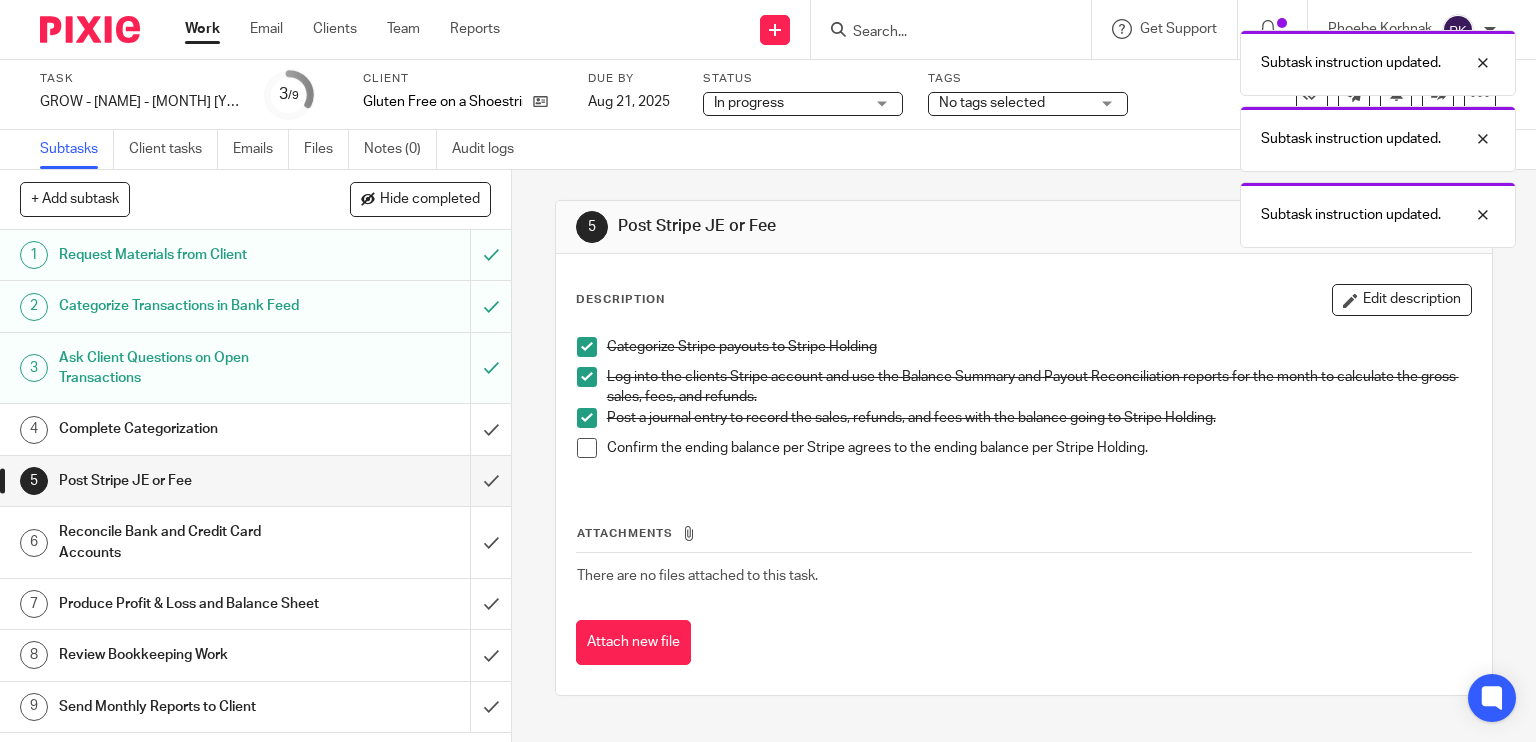 click at bounding box center [587, 448] 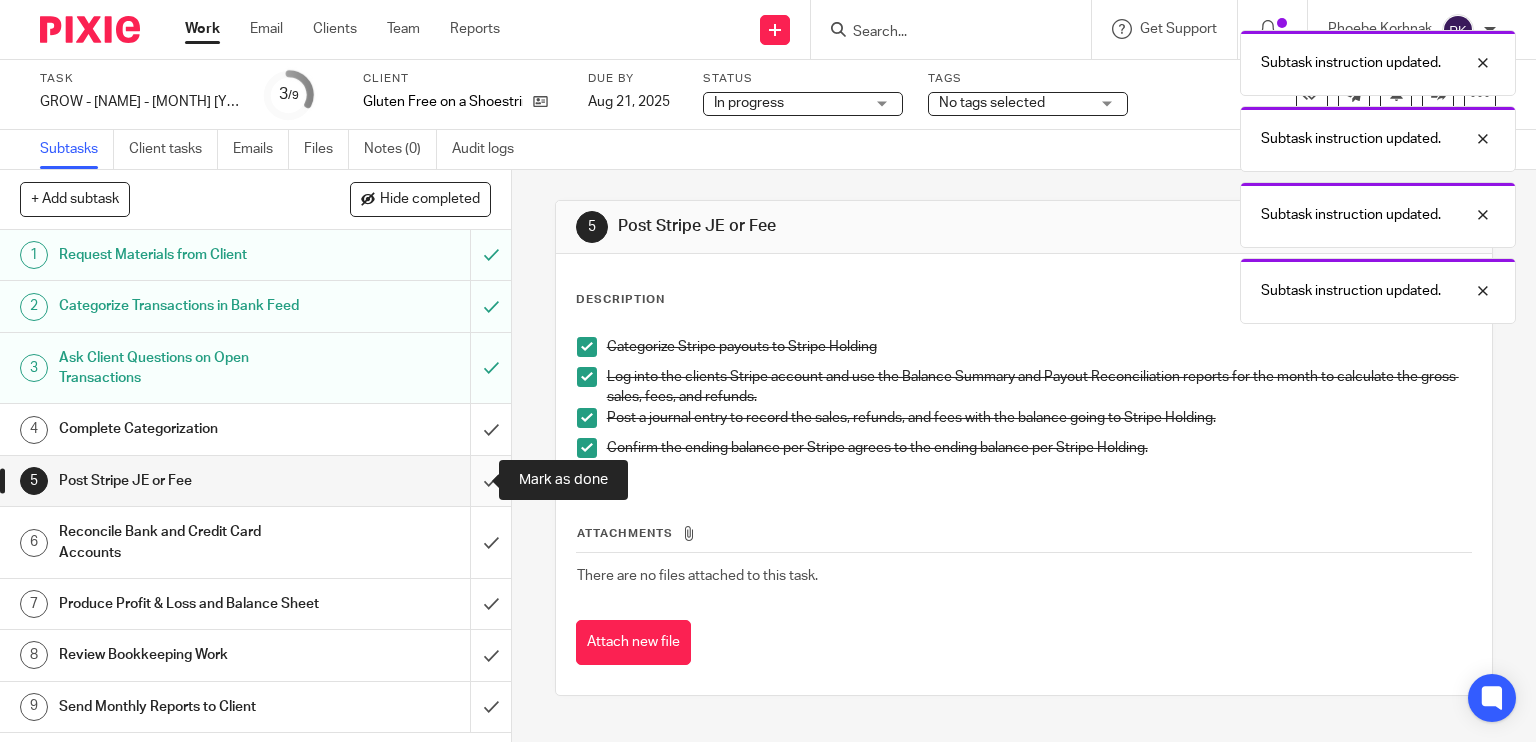 click at bounding box center [255, 481] 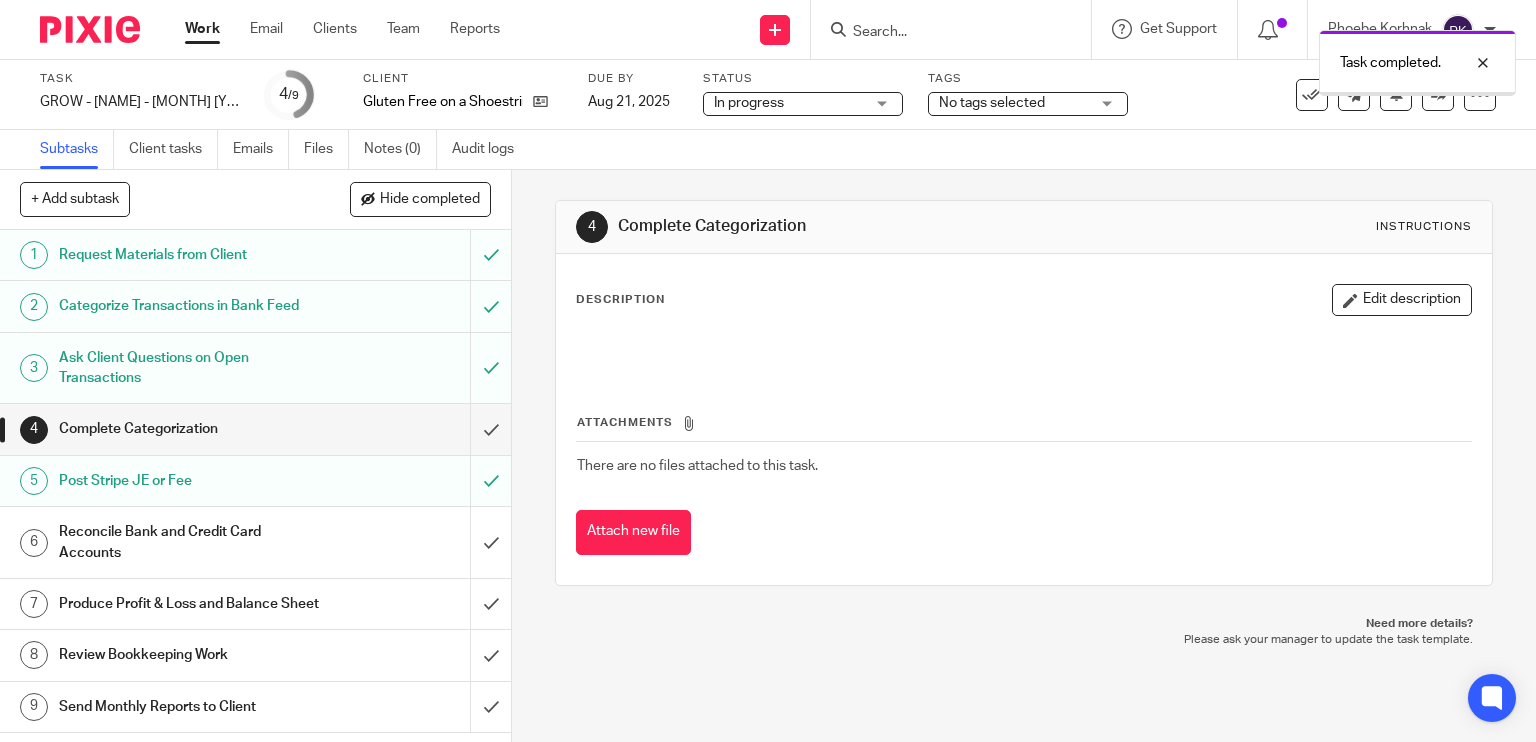 scroll, scrollTop: 0, scrollLeft: 0, axis: both 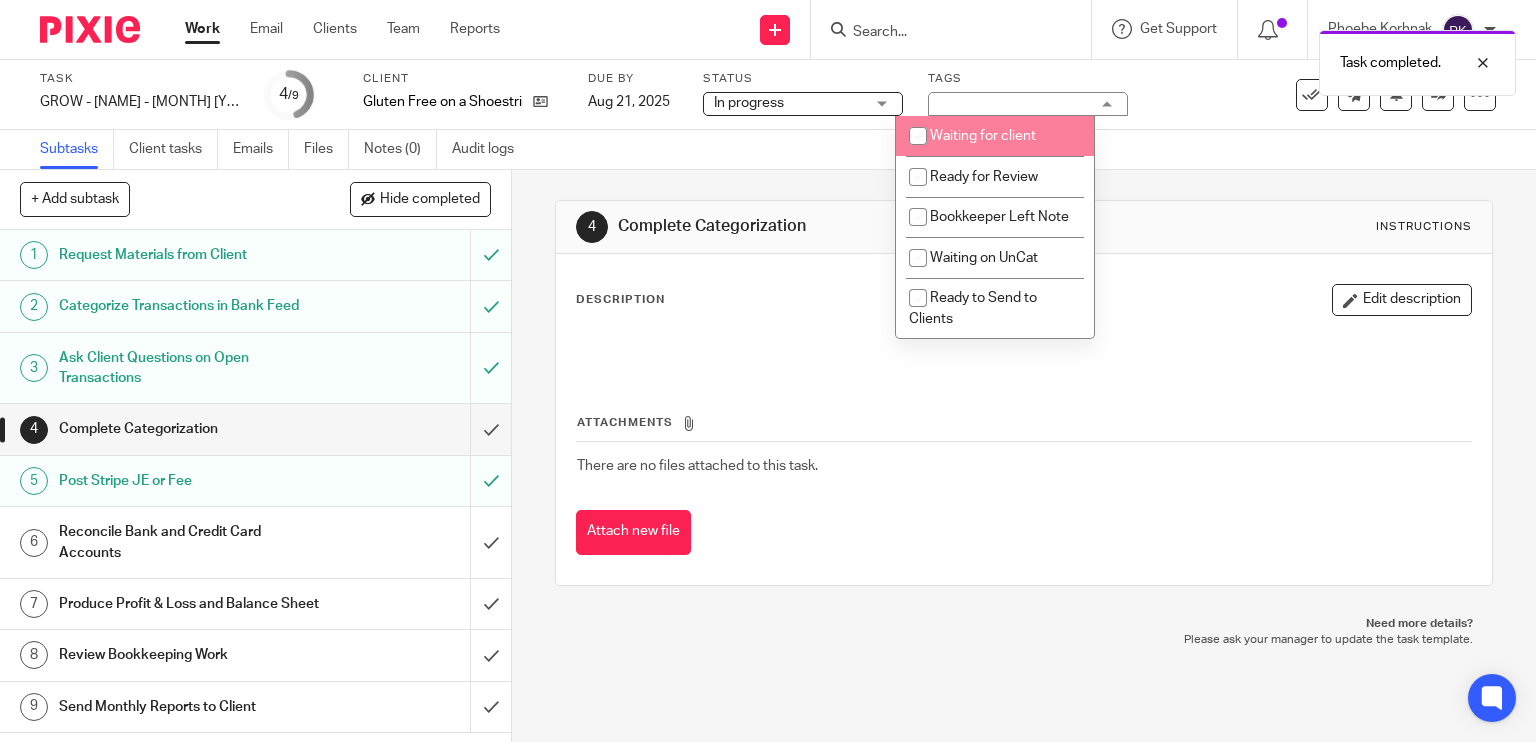 click on "Waiting for client" at bounding box center (983, 136) 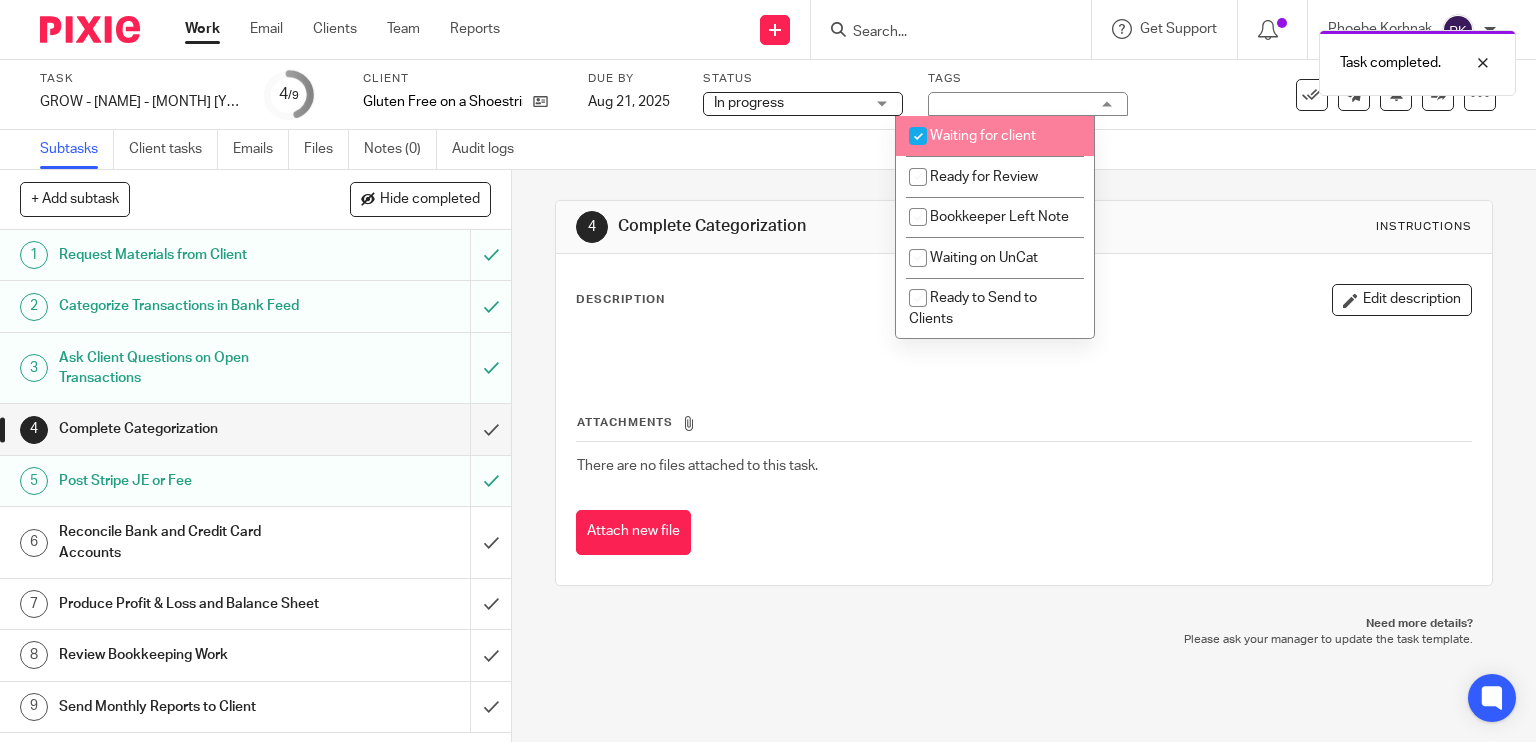 checkbox on "true" 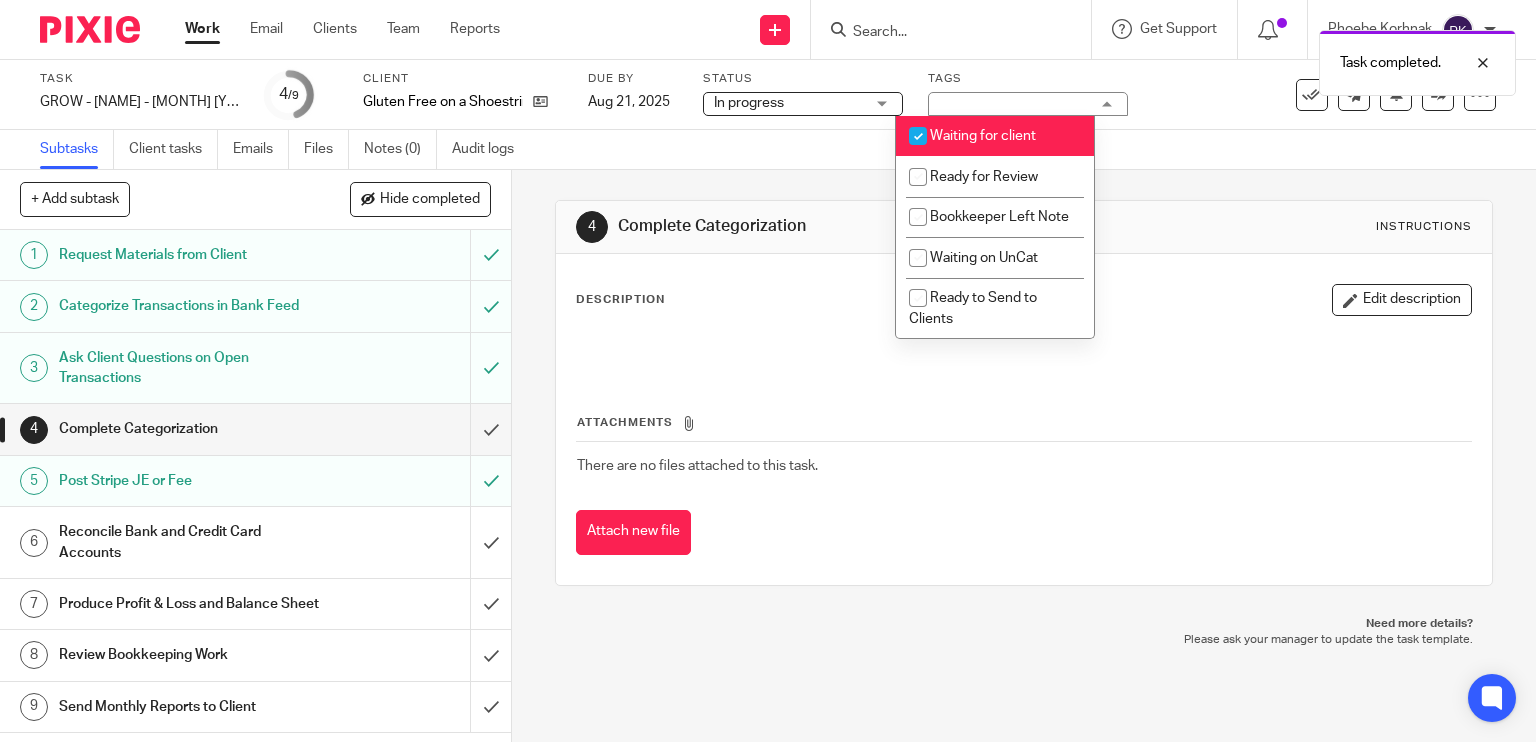 click on "4
Complete Categorization
Instructions
Description
Edit description
Attachments     There are no files attached to this task.   Attach new file" at bounding box center (1024, 393) 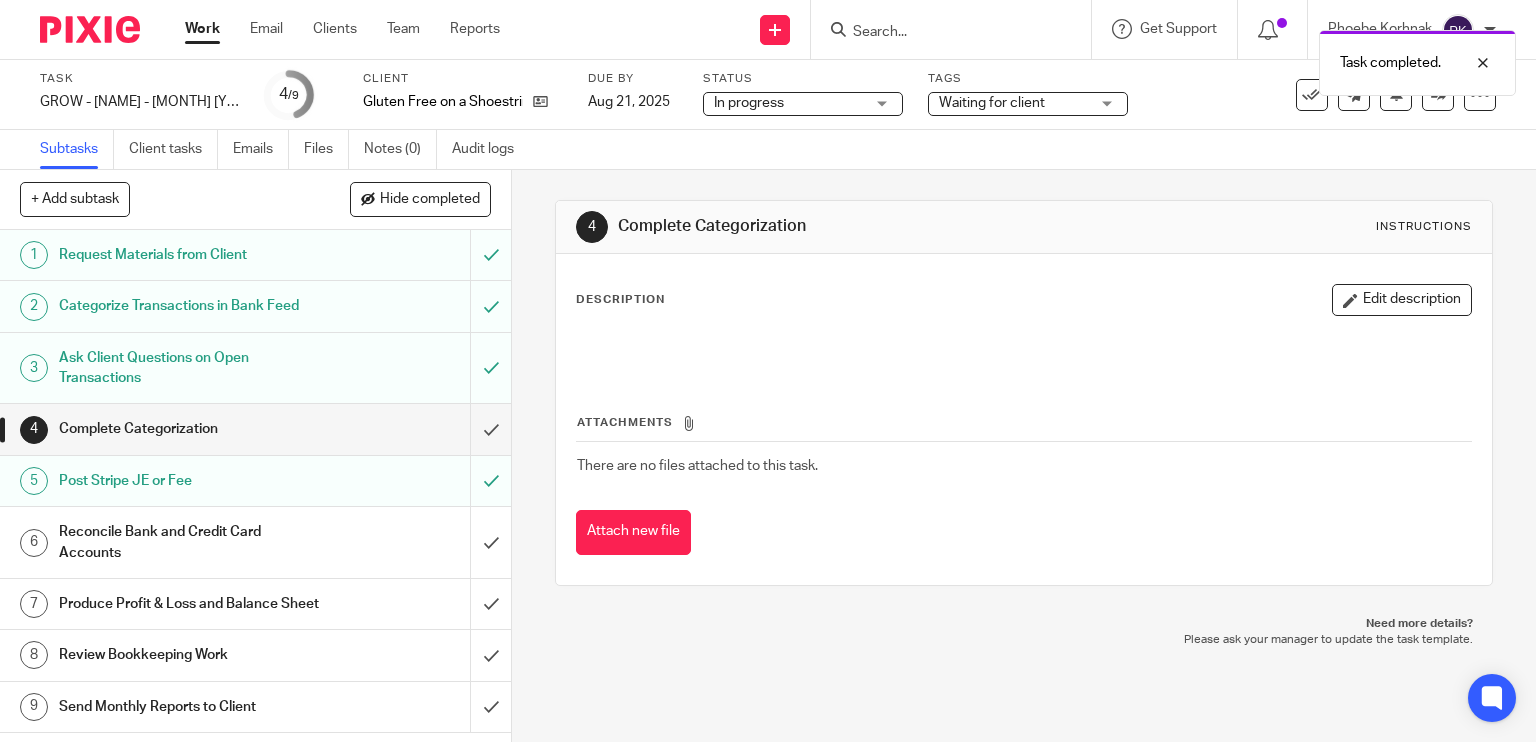 click on "Work" at bounding box center [202, 29] 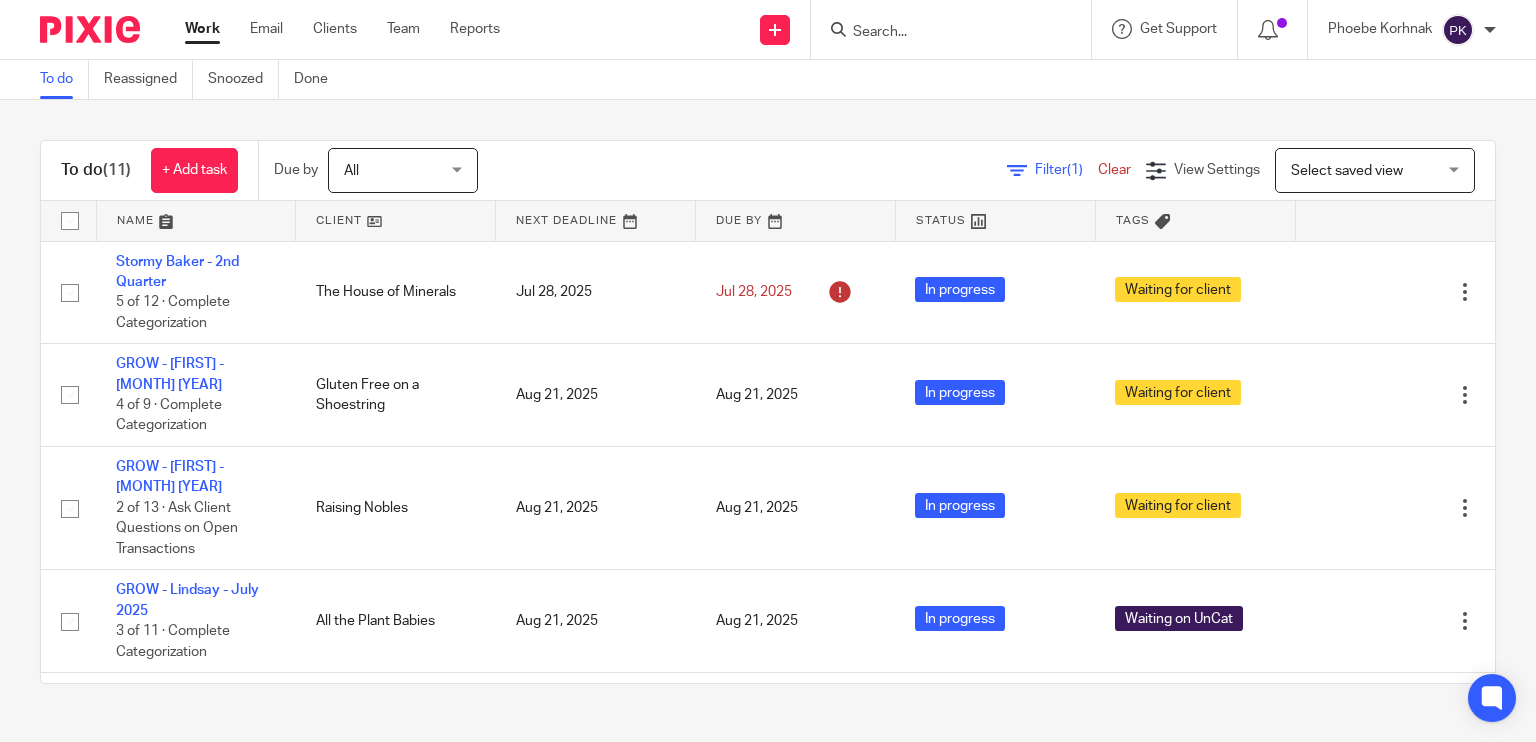 scroll, scrollTop: 0, scrollLeft: 0, axis: both 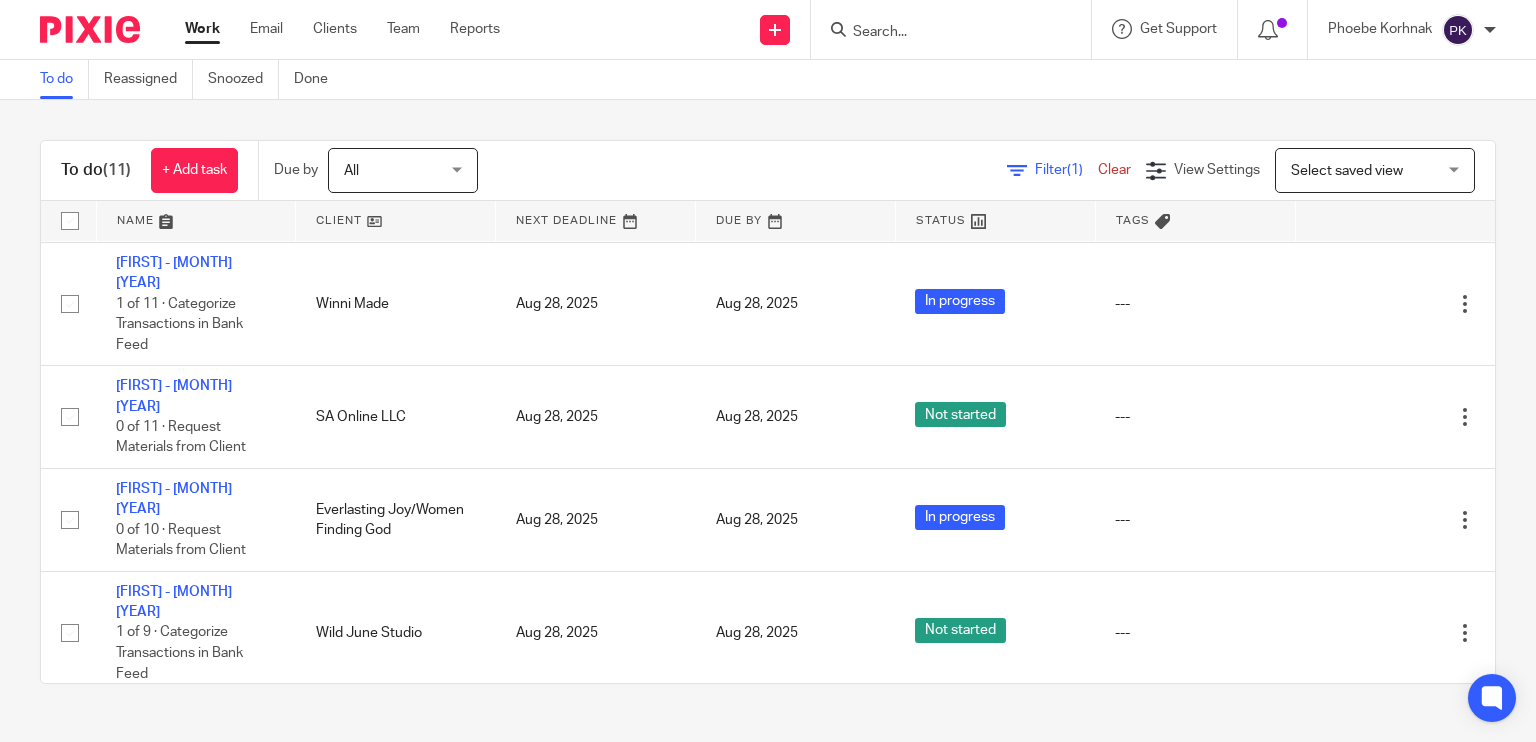 click on "[FIRST] & [FIRST] - [MONTH] [YEAR]" at bounding box center [173, 725] 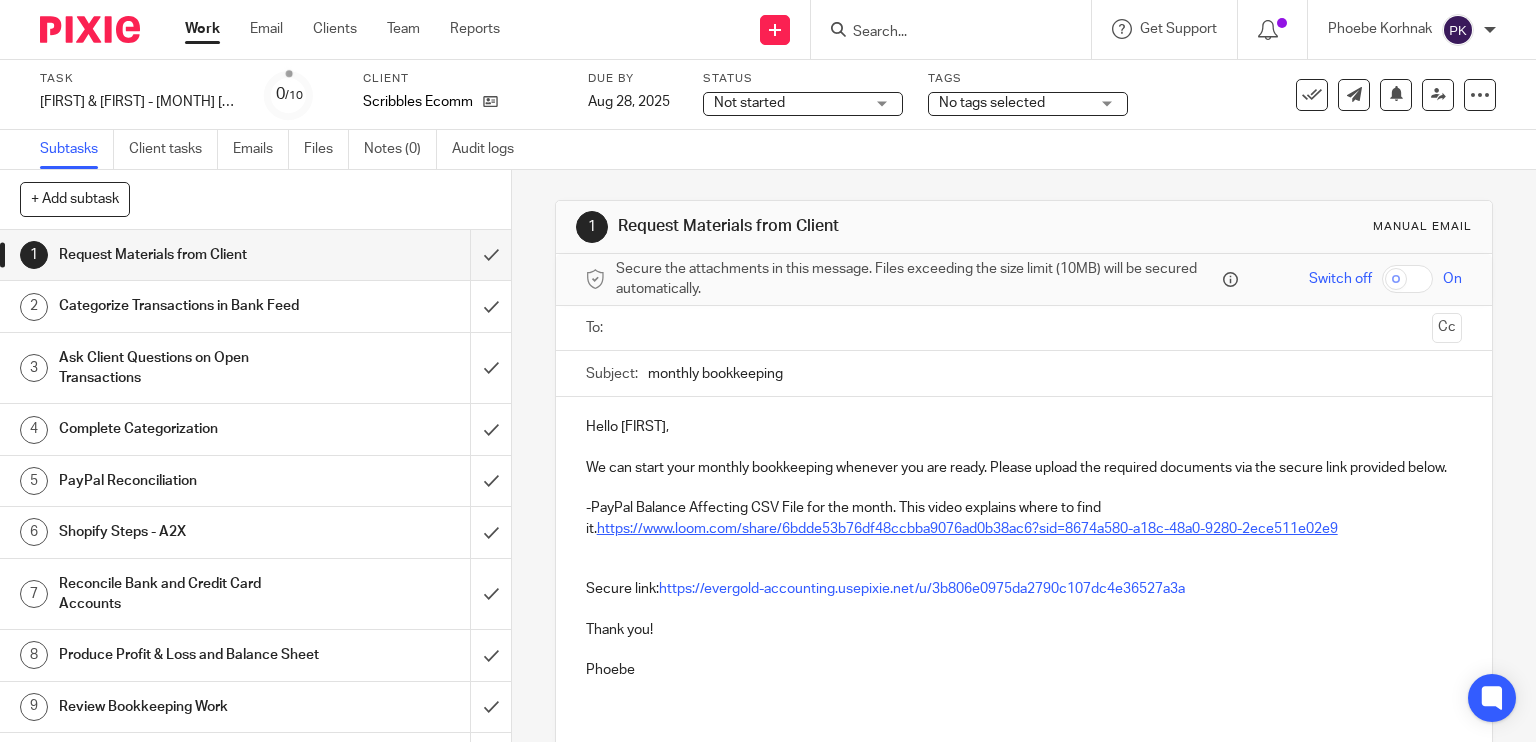 scroll, scrollTop: 0, scrollLeft: 0, axis: both 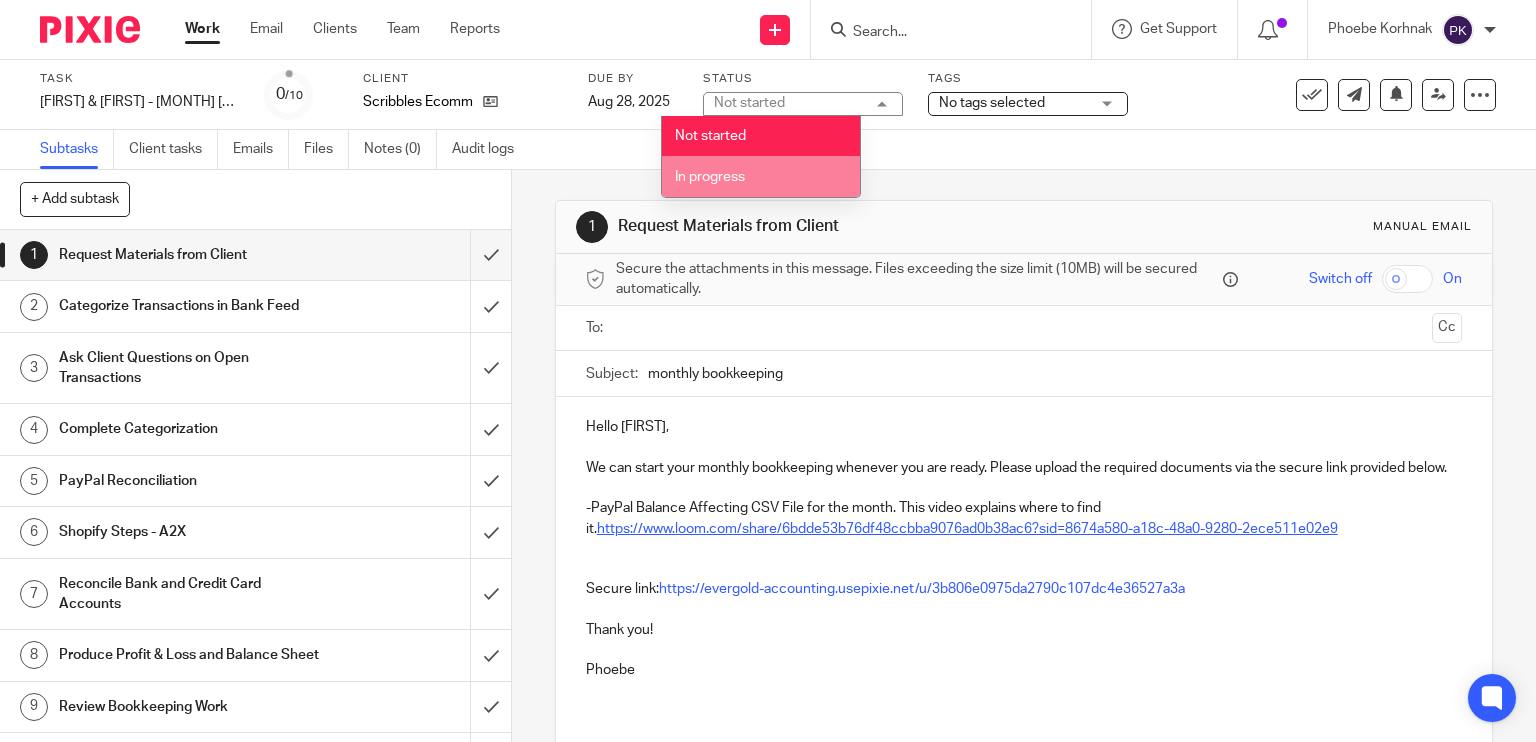 click on "In progress" at bounding box center [761, 176] 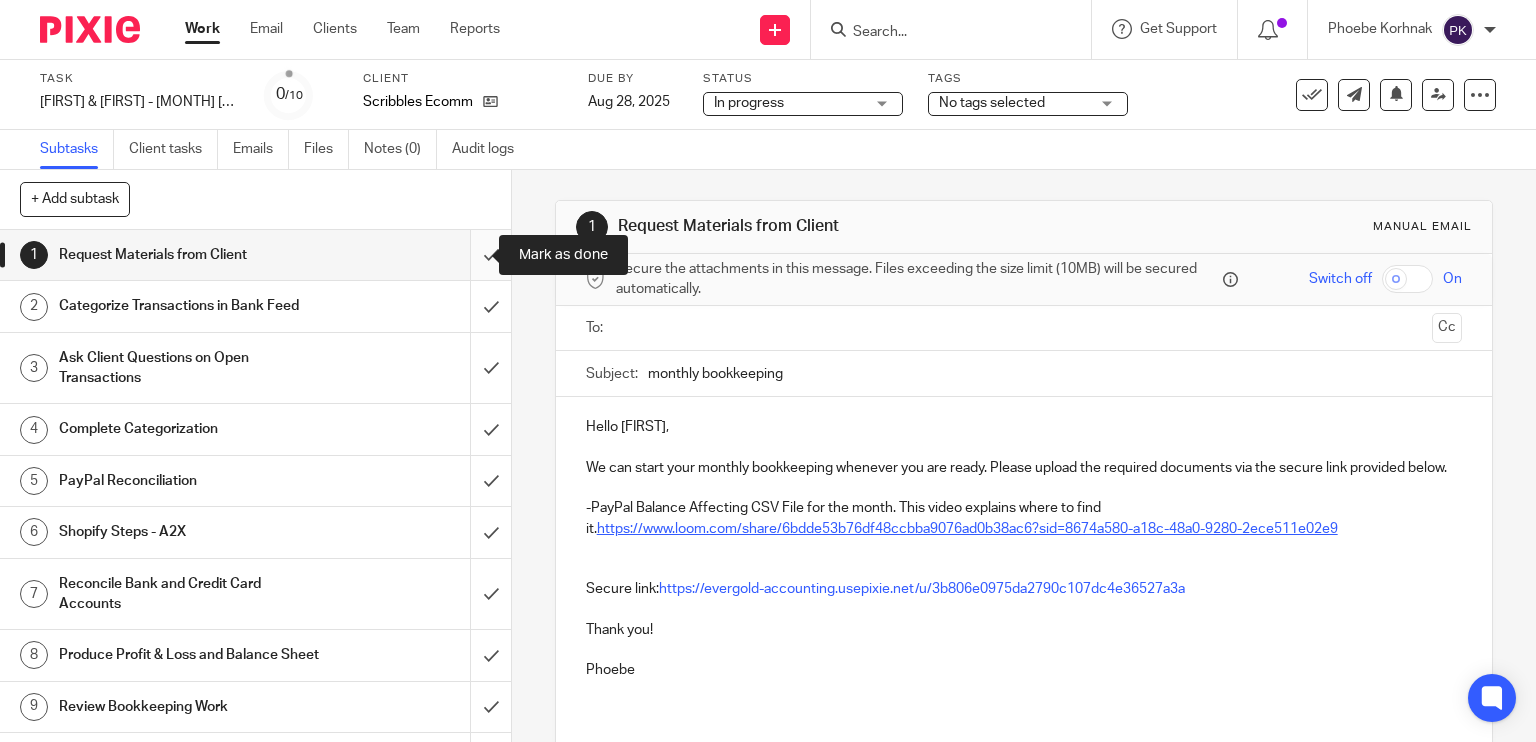 click at bounding box center (255, 255) 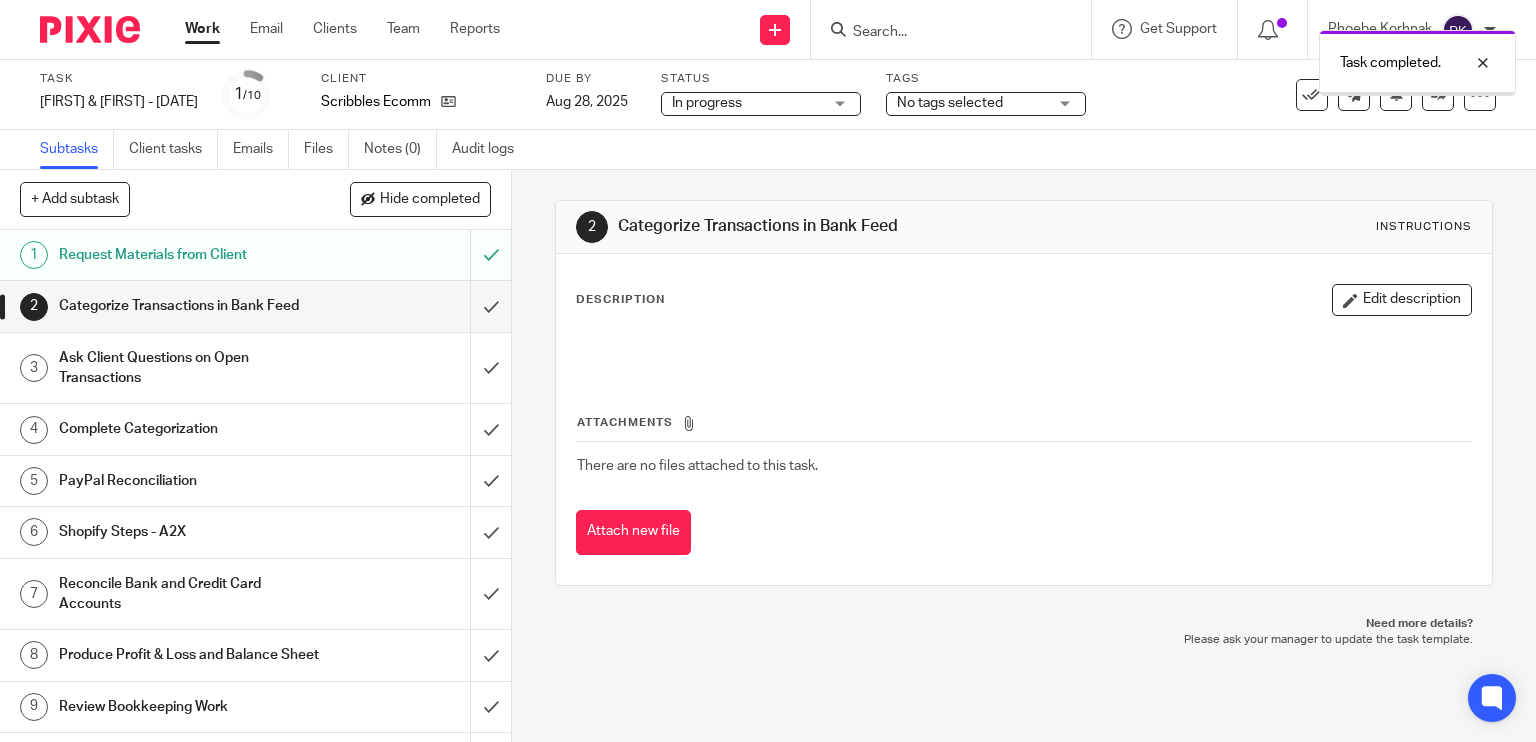 scroll, scrollTop: 0, scrollLeft: 0, axis: both 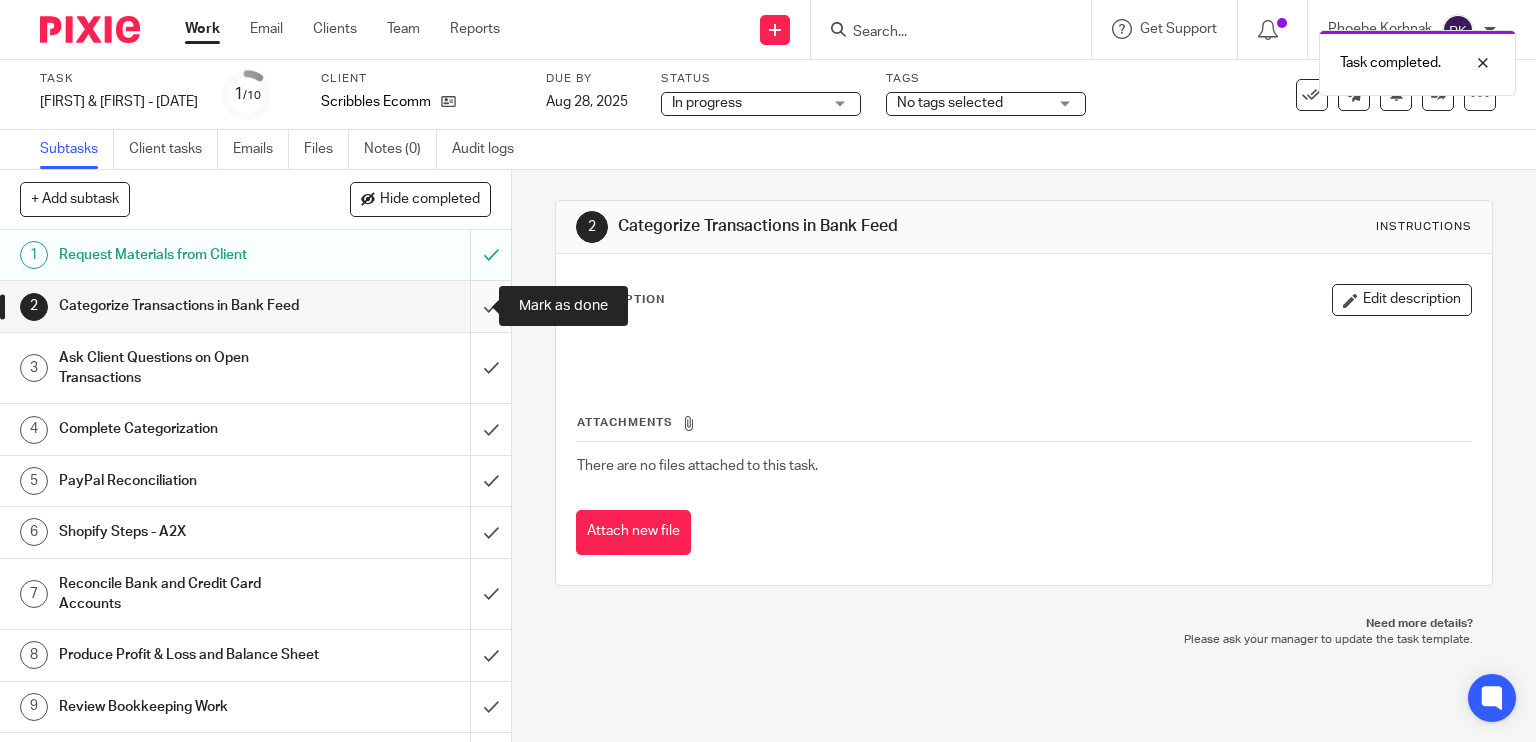 click at bounding box center [255, 306] 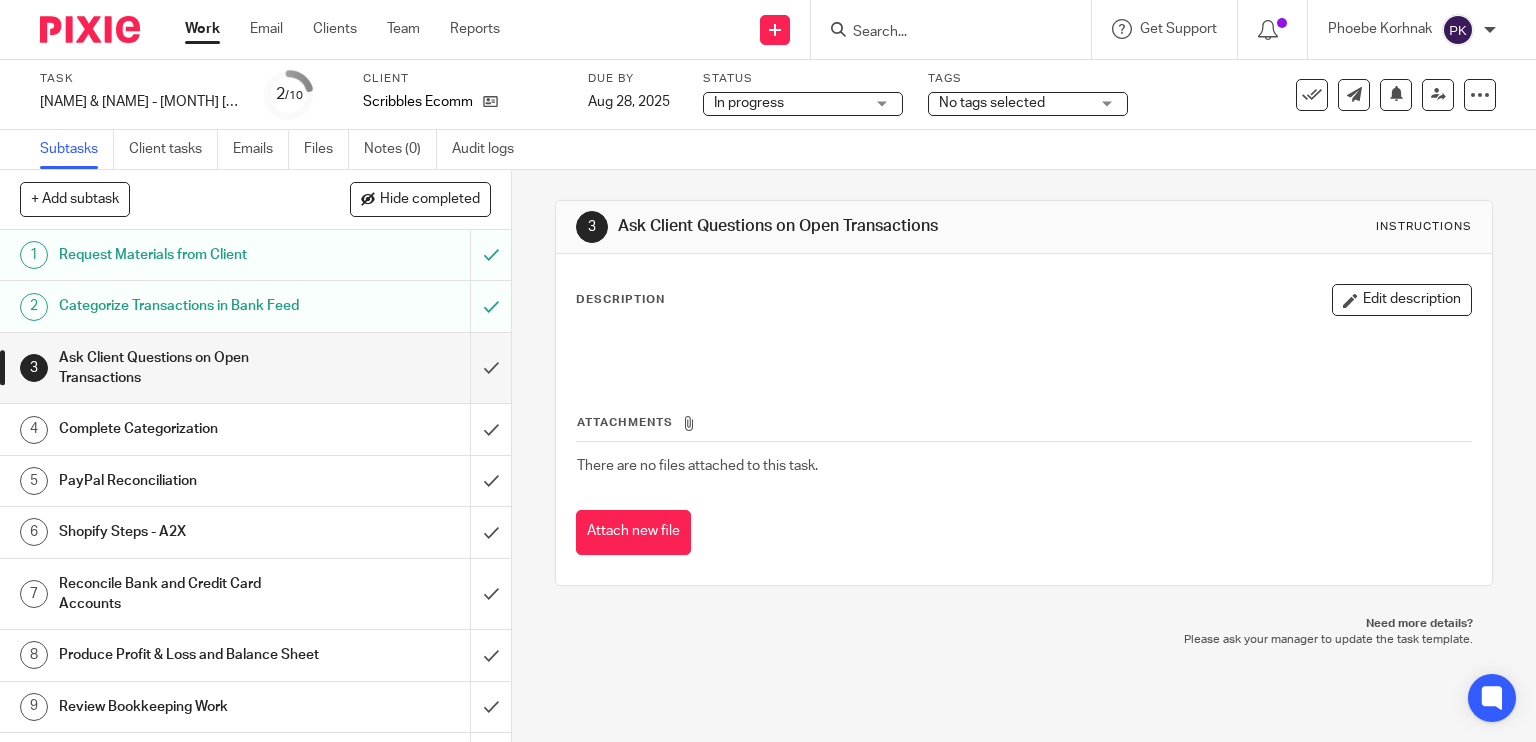 scroll, scrollTop: 0, scrollLeft: 0, axis: both 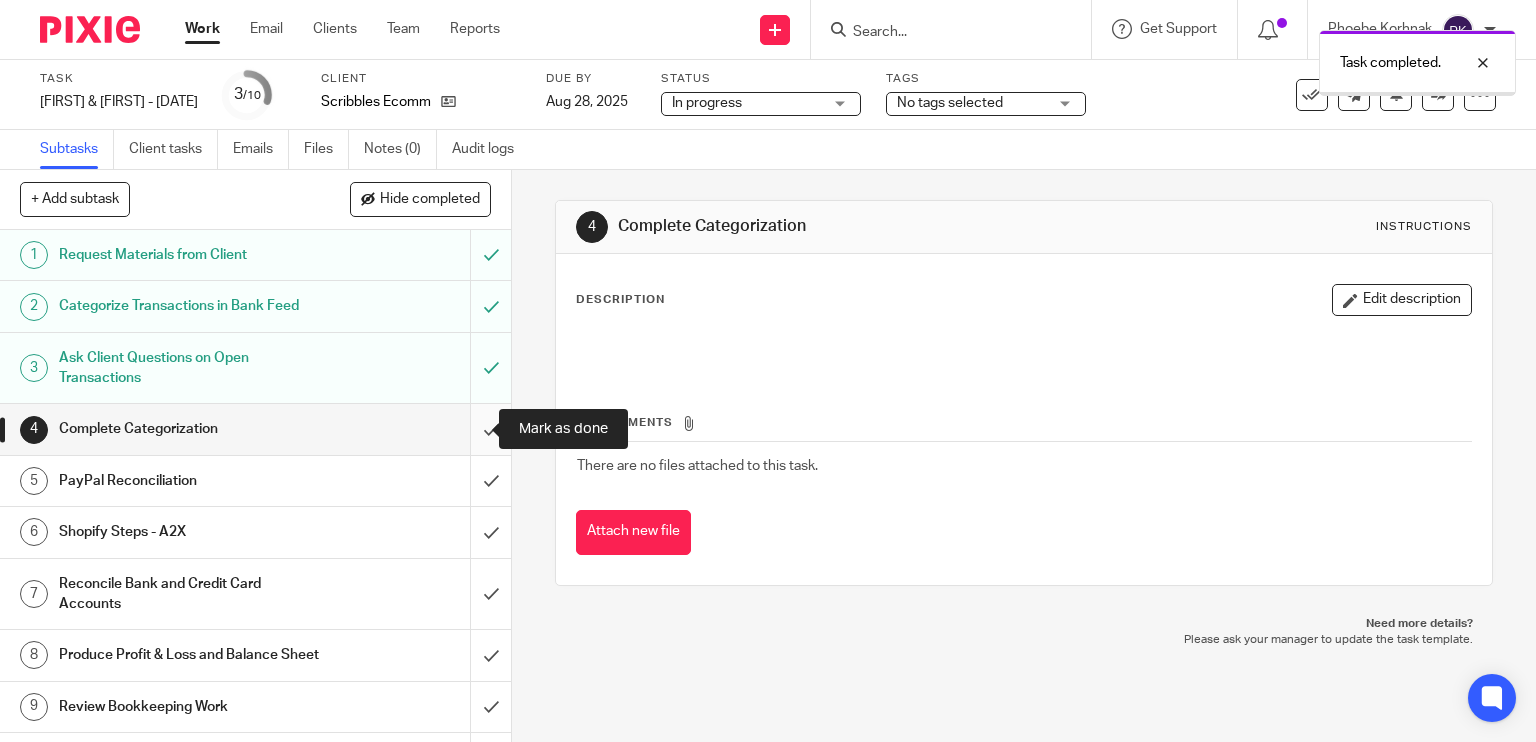click at bounding box center (255, 429) 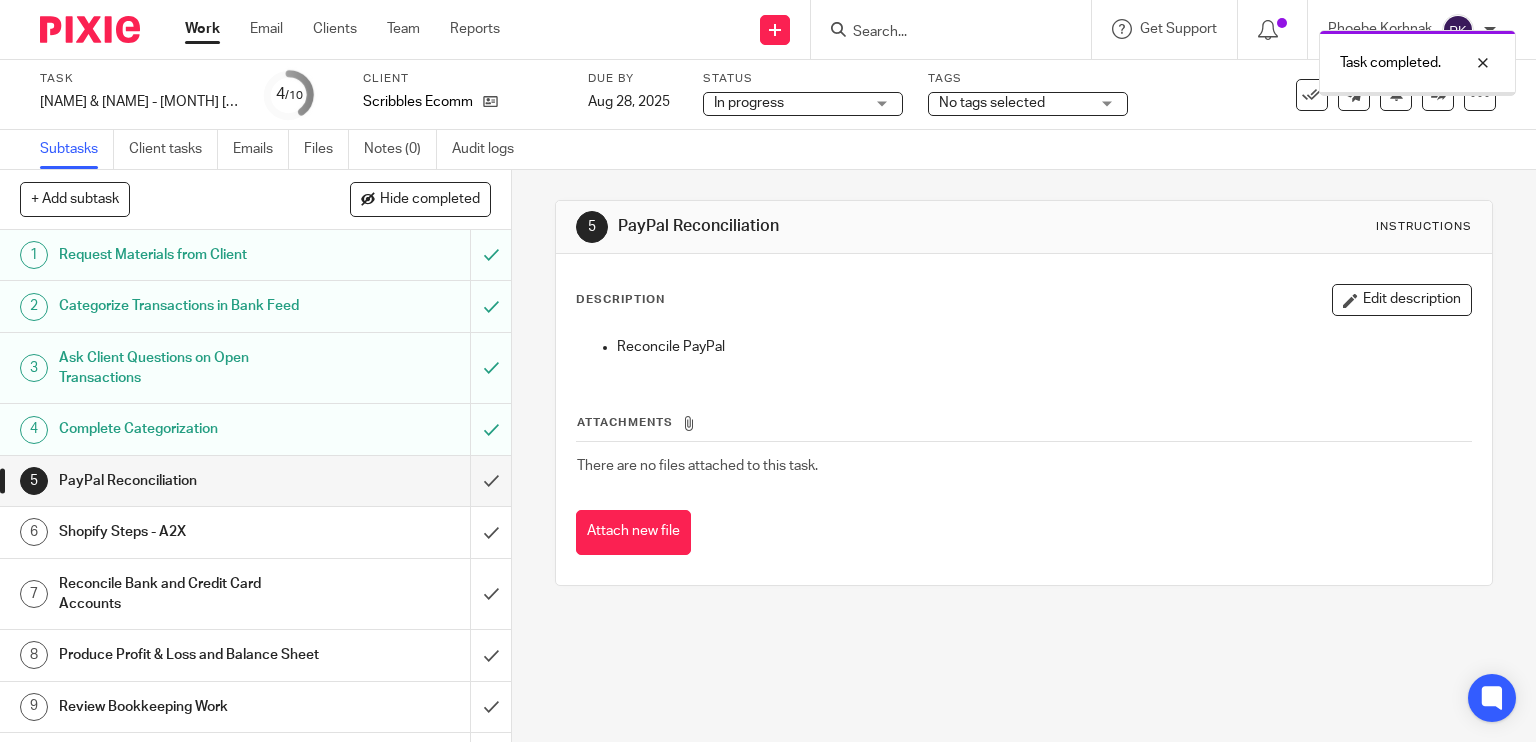 scroll, scrollTop: 0, scrollLeft: 0, axis: both 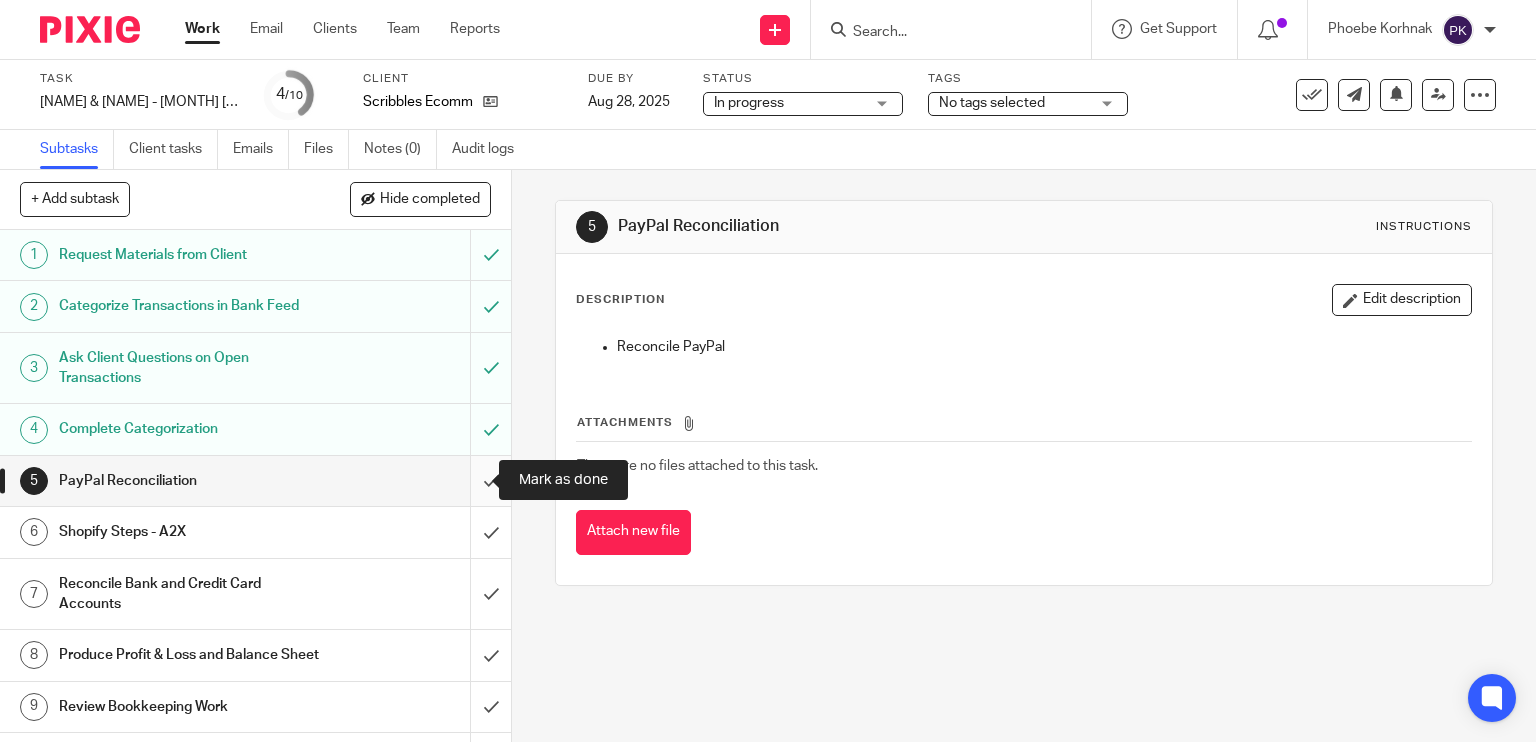 click at bounding box center (255, 481) 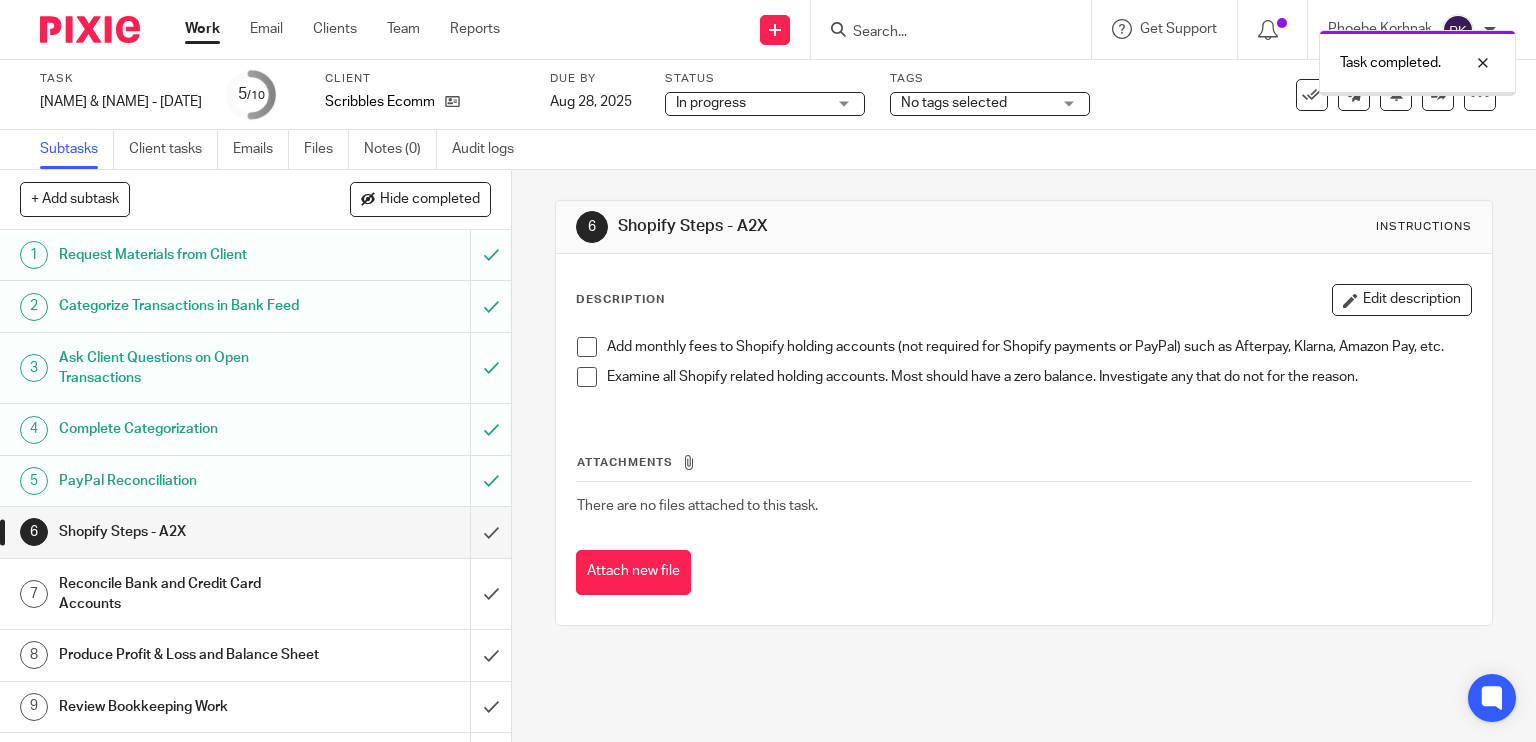 scroll, scrollTop: 0, scrollLeft: 0, axis: both 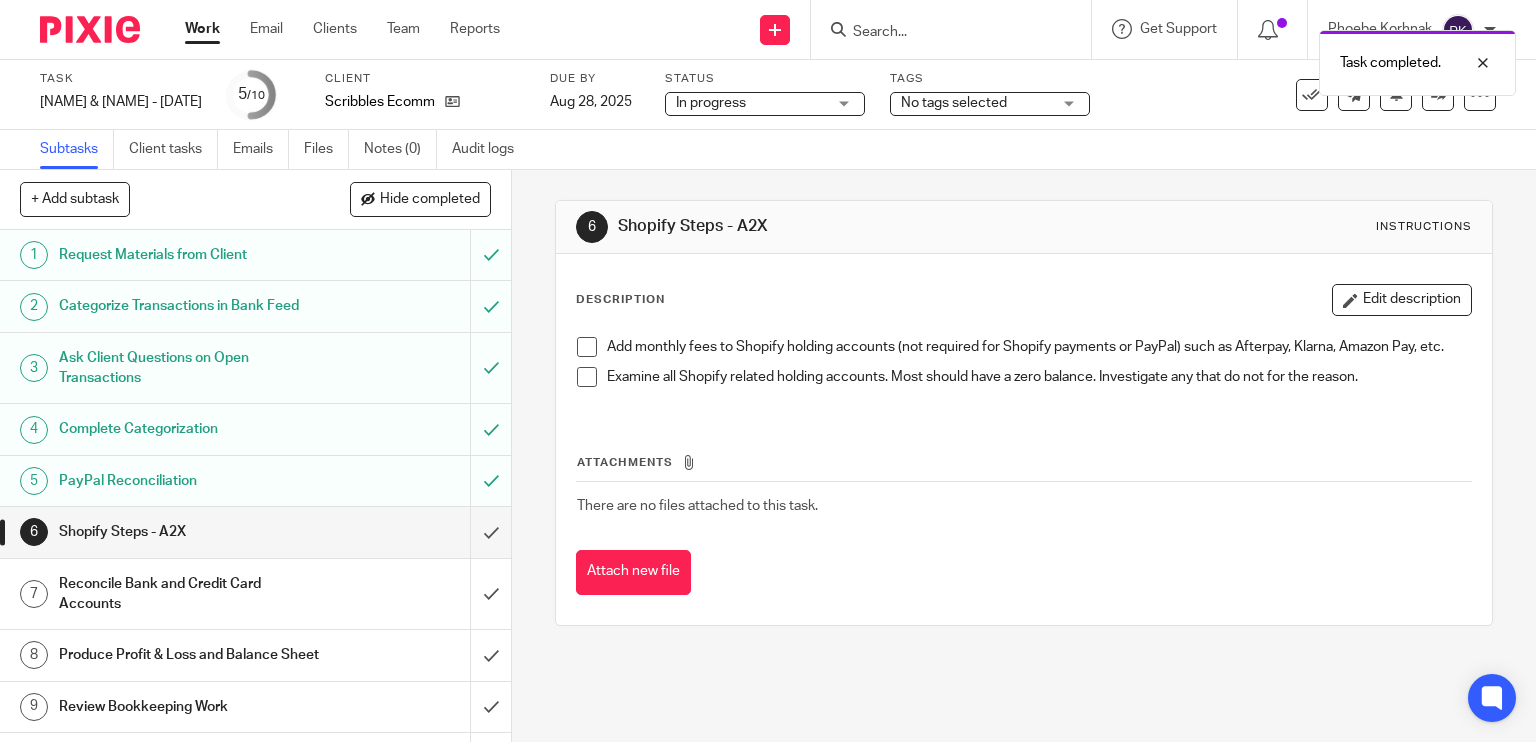 click at bounding box center (587, 347) 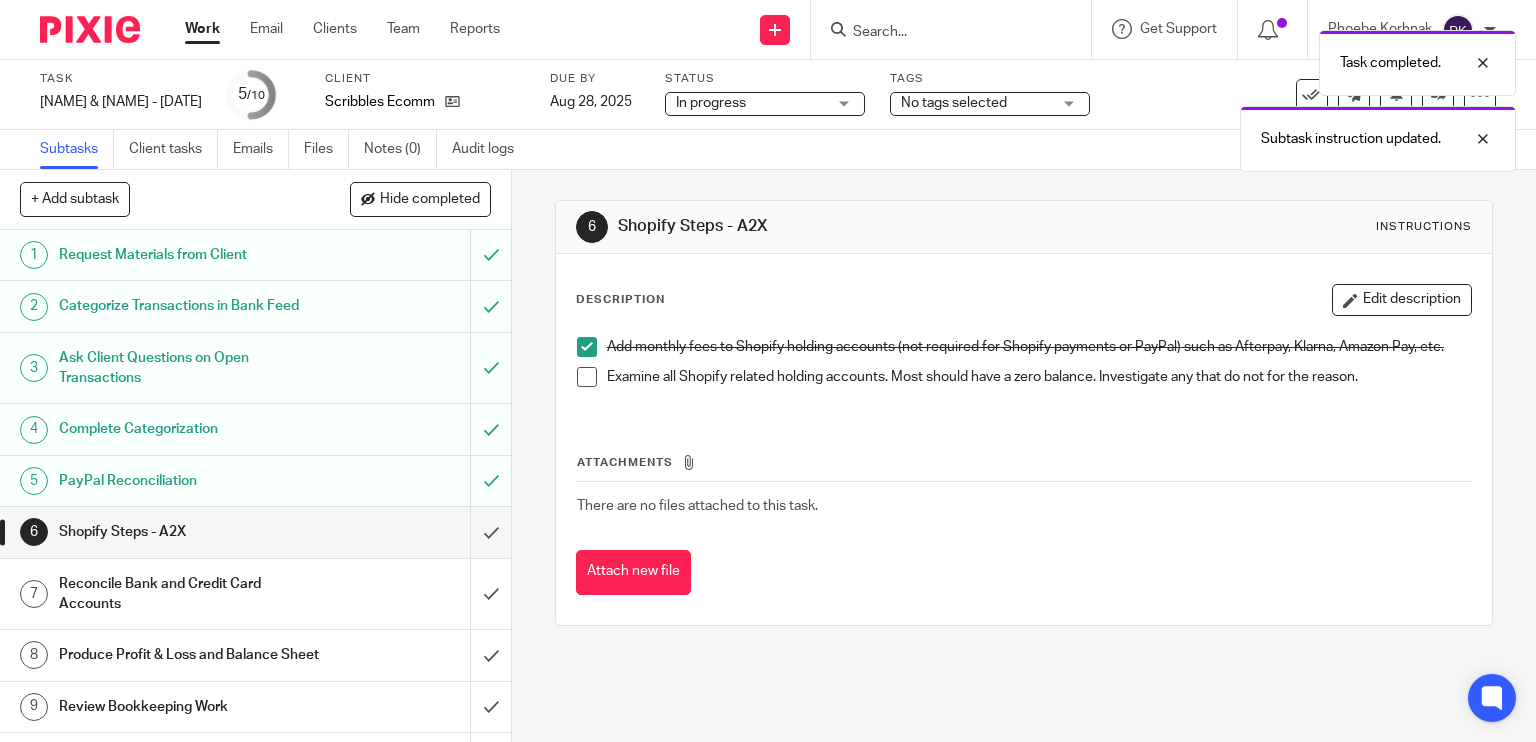 click at bounding box center (587, 377) 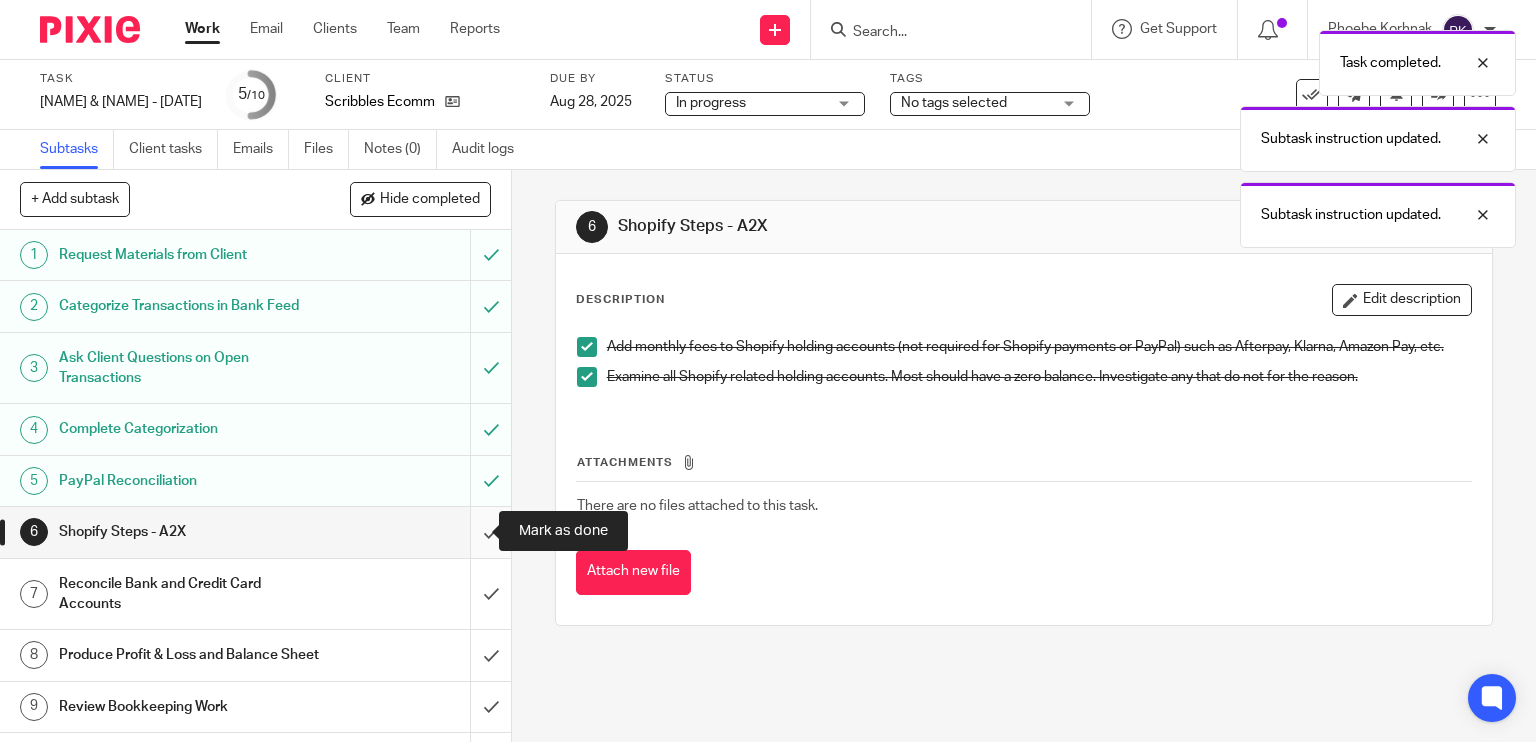 click at bounding box center [255, 532] 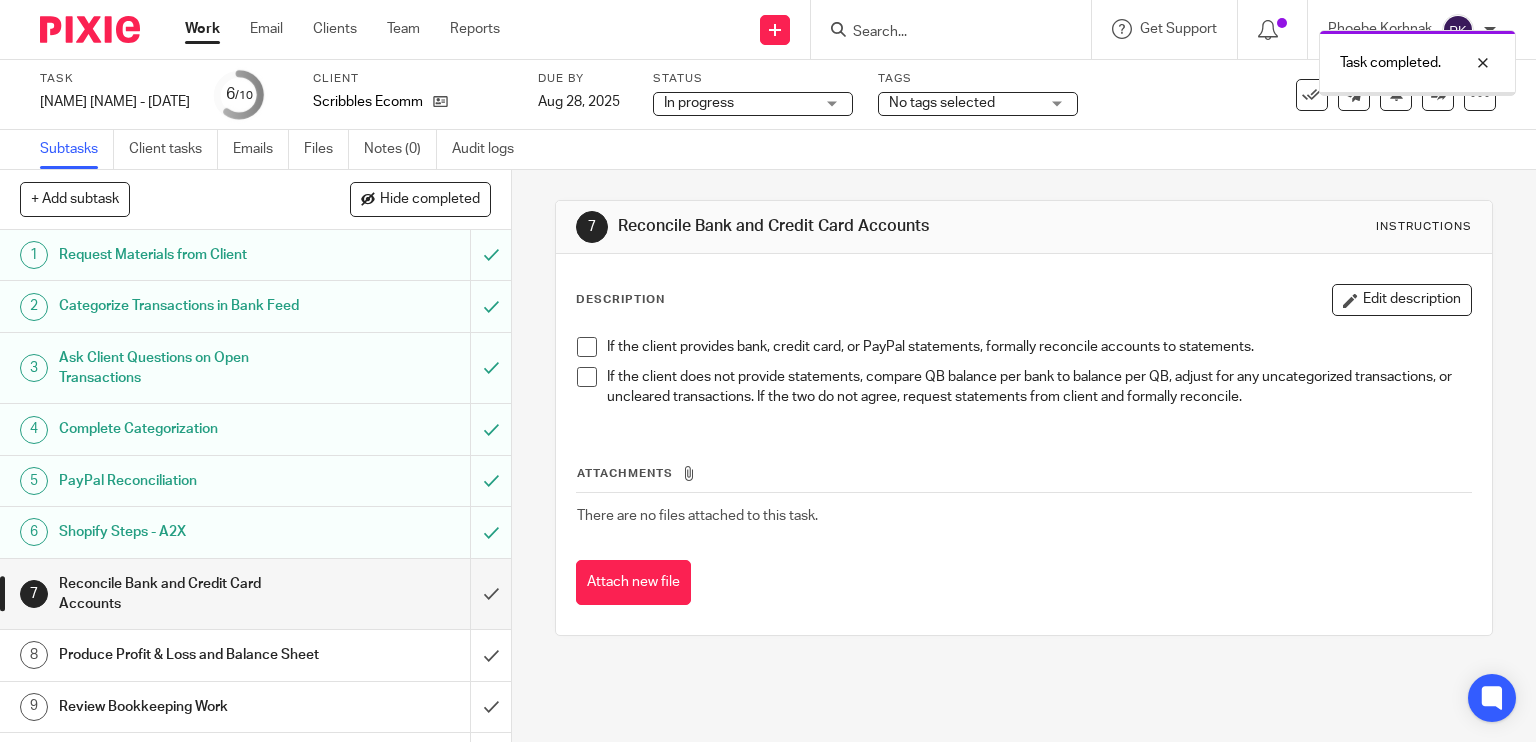 scroll, scrollTop: 0, scrollLeft: 0, axis: both 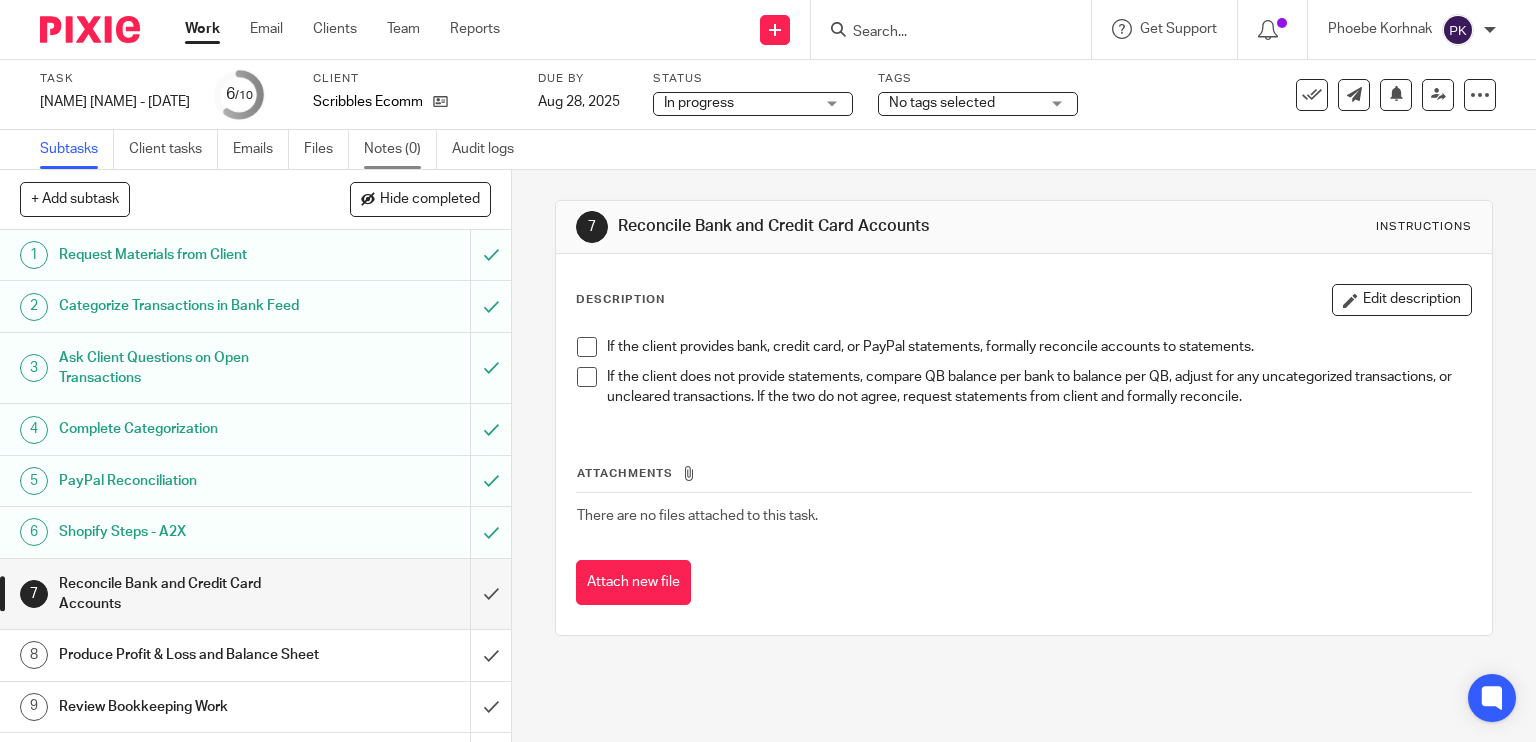 click on "Notes (0)" at bounding box center (400, 149) 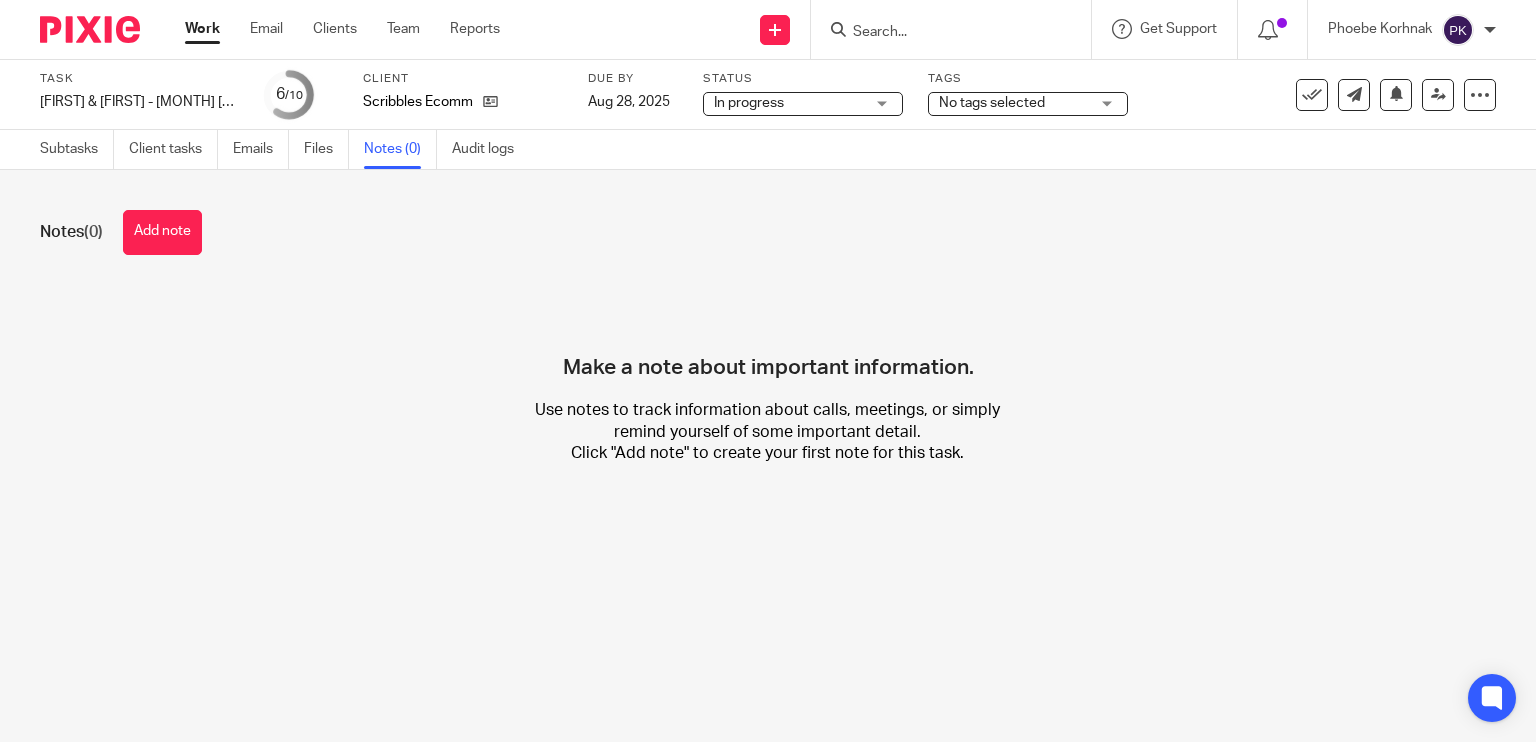 scroll, scrollTop: 0, scrollLeft: 0, axis: both 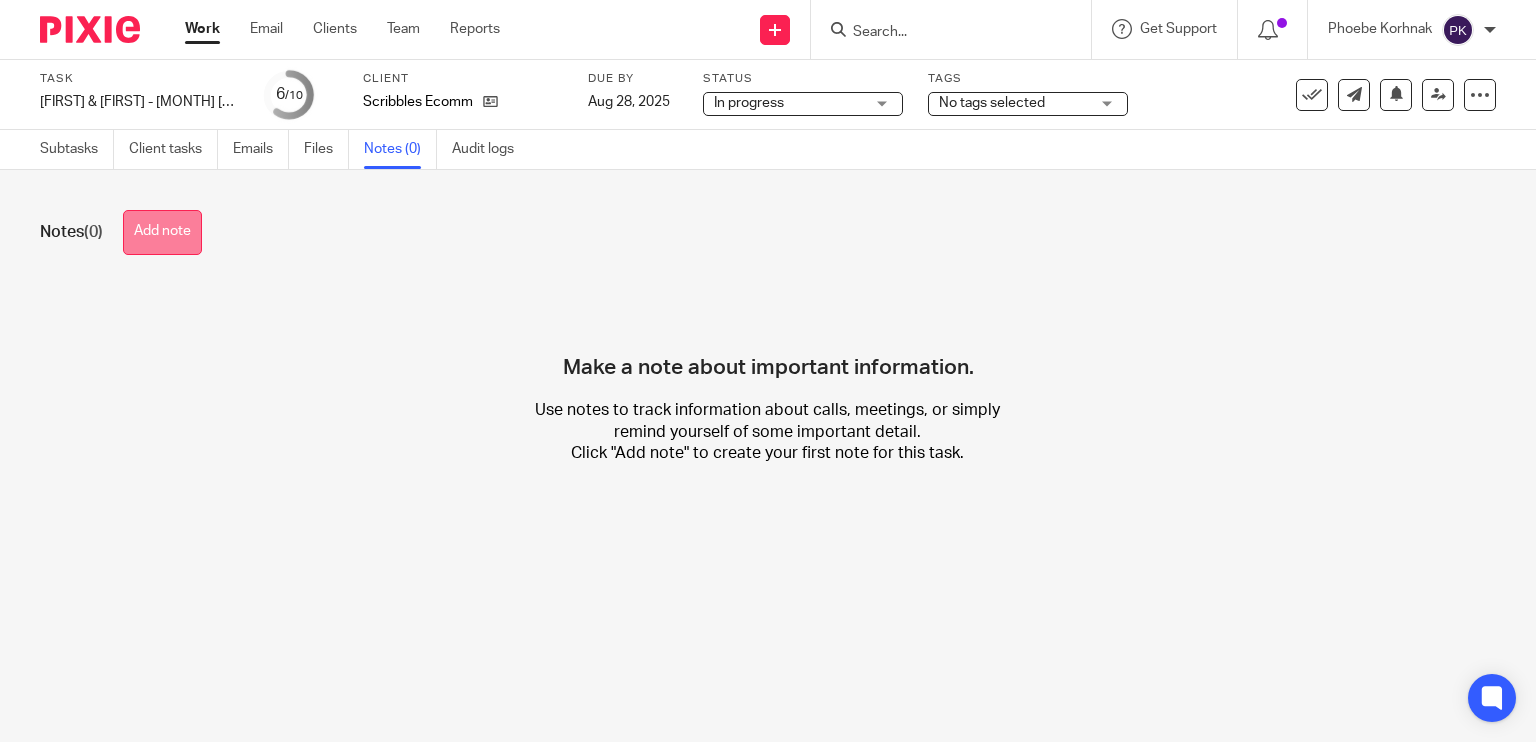 click on "Add note" at bounding box center [162, 232] 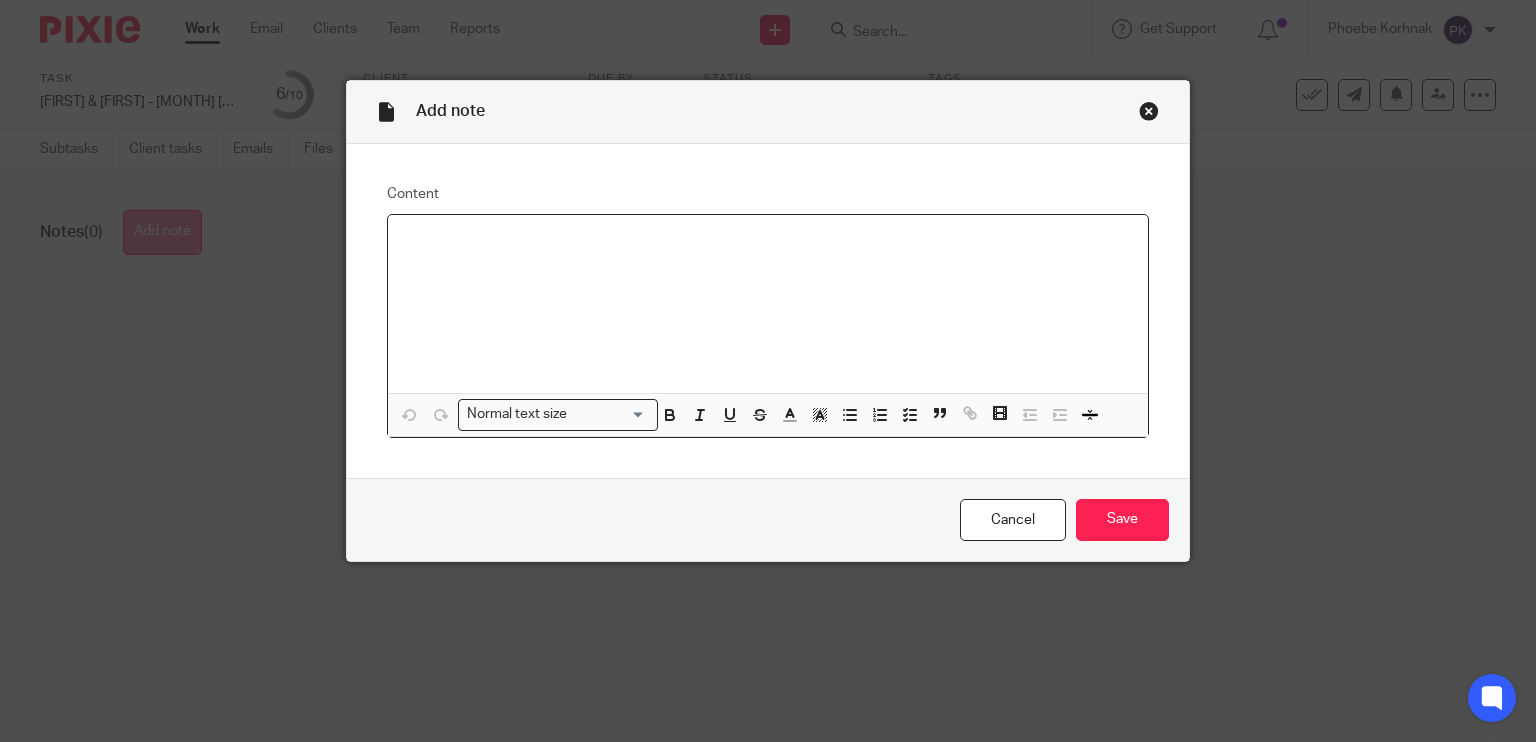 type 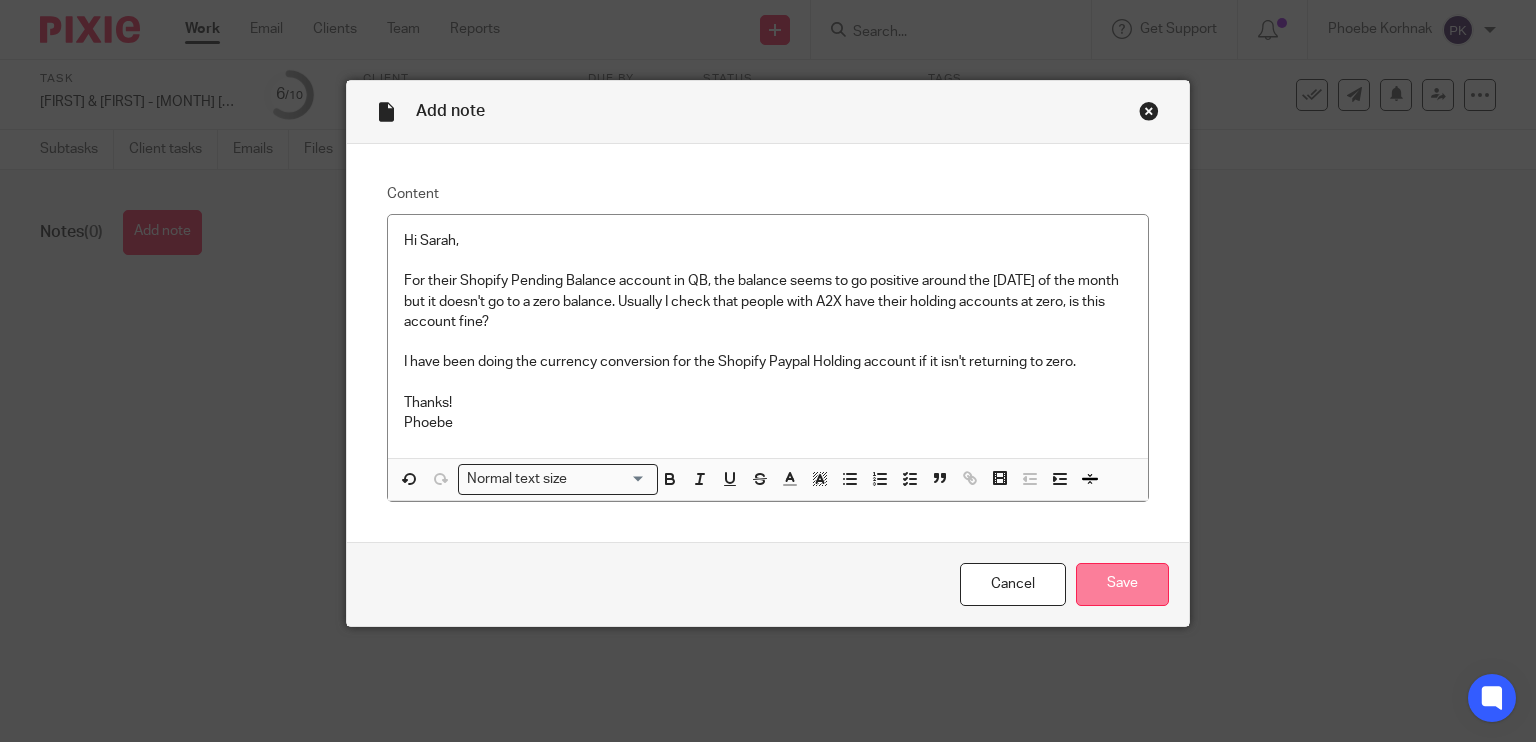click on "Save" at bounding box center (1122, 584) 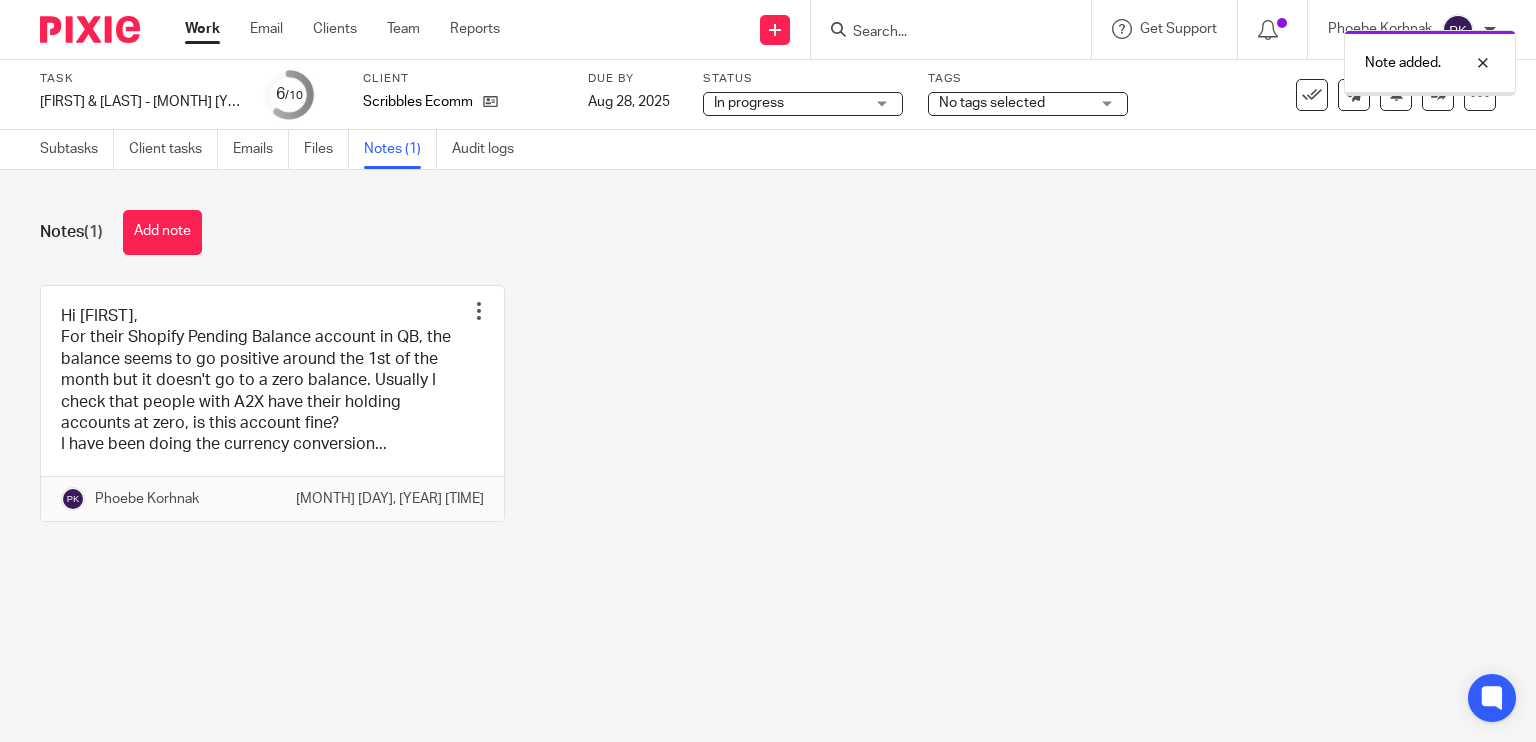 scroll, scrollTop: 0, scrollLeft: 0, axis: both 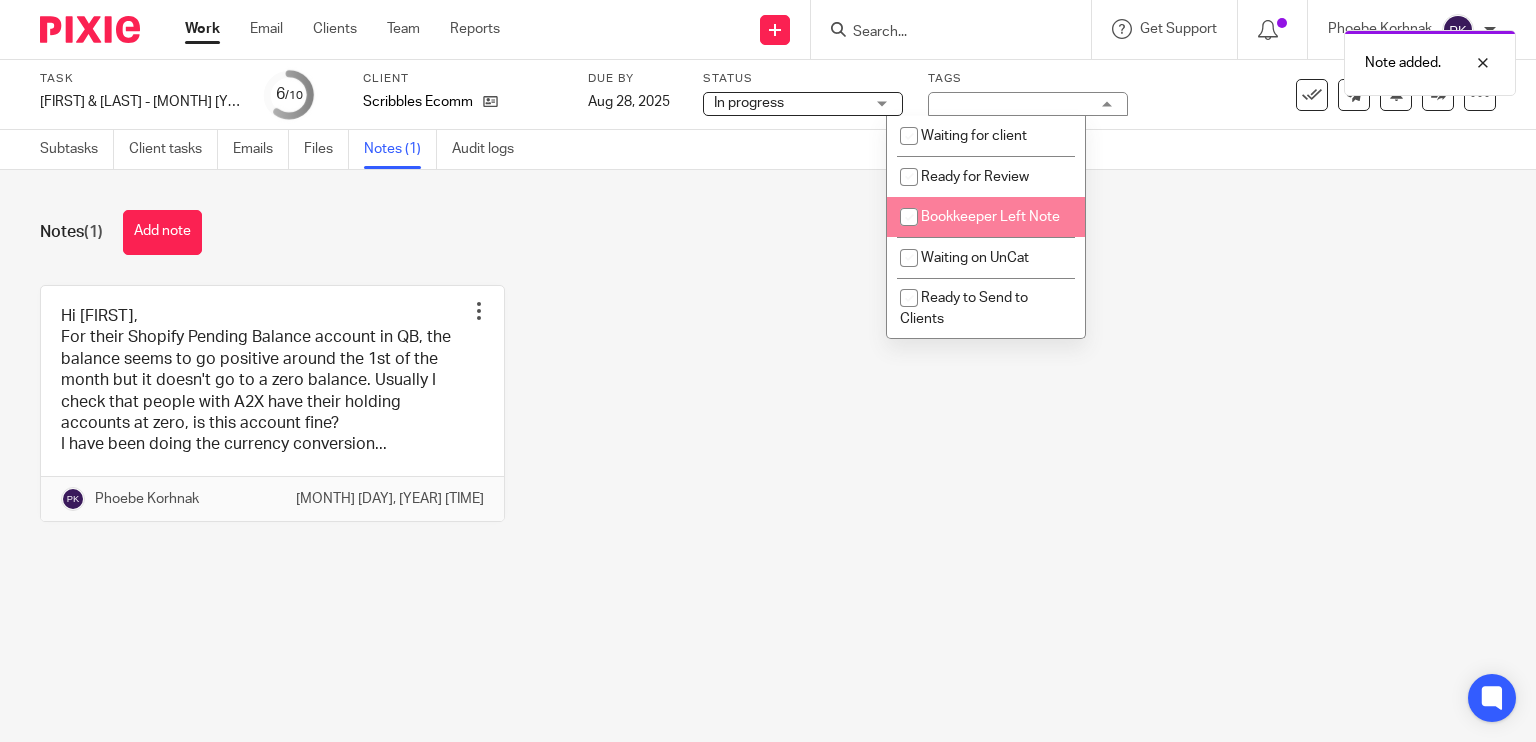 click on "Bookkeeper Left Note" at bounding box center [990, 217] 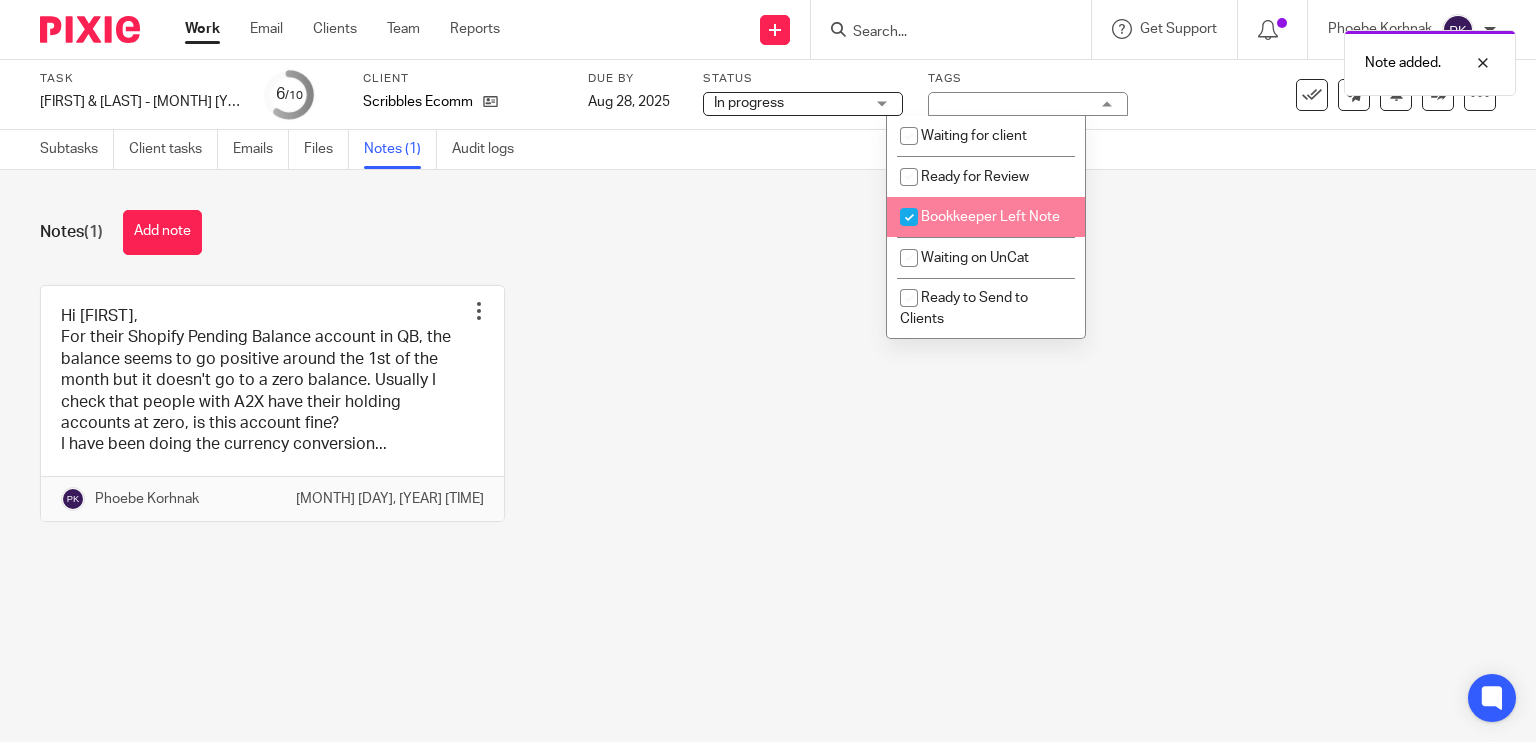 checkbox on "true" 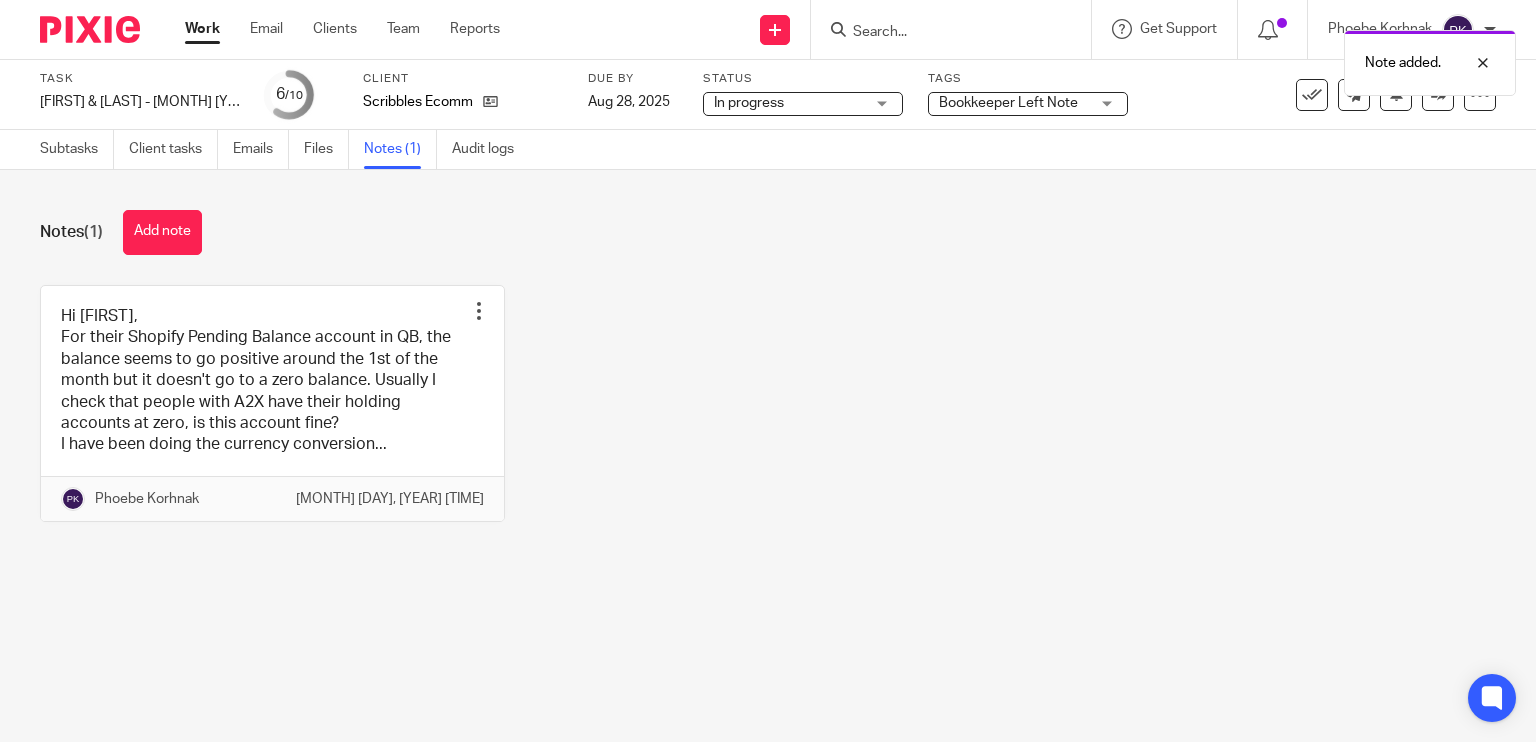 click on "Notes
(1)
Add note
Hi Sarah,
For their Shopify Pending Balance account in QB, the balance seems to go positive around the 1st of the month but it doesn't go to a zero balance. Usually I check that people with A2X have their holding accounts at zero, is this account fine?
I have been doing the currency conversion...
Edit note
Delete note
Phoebe Korhnak
Aug 8, 2025  4:18pm" at bounding box center (768, 381) 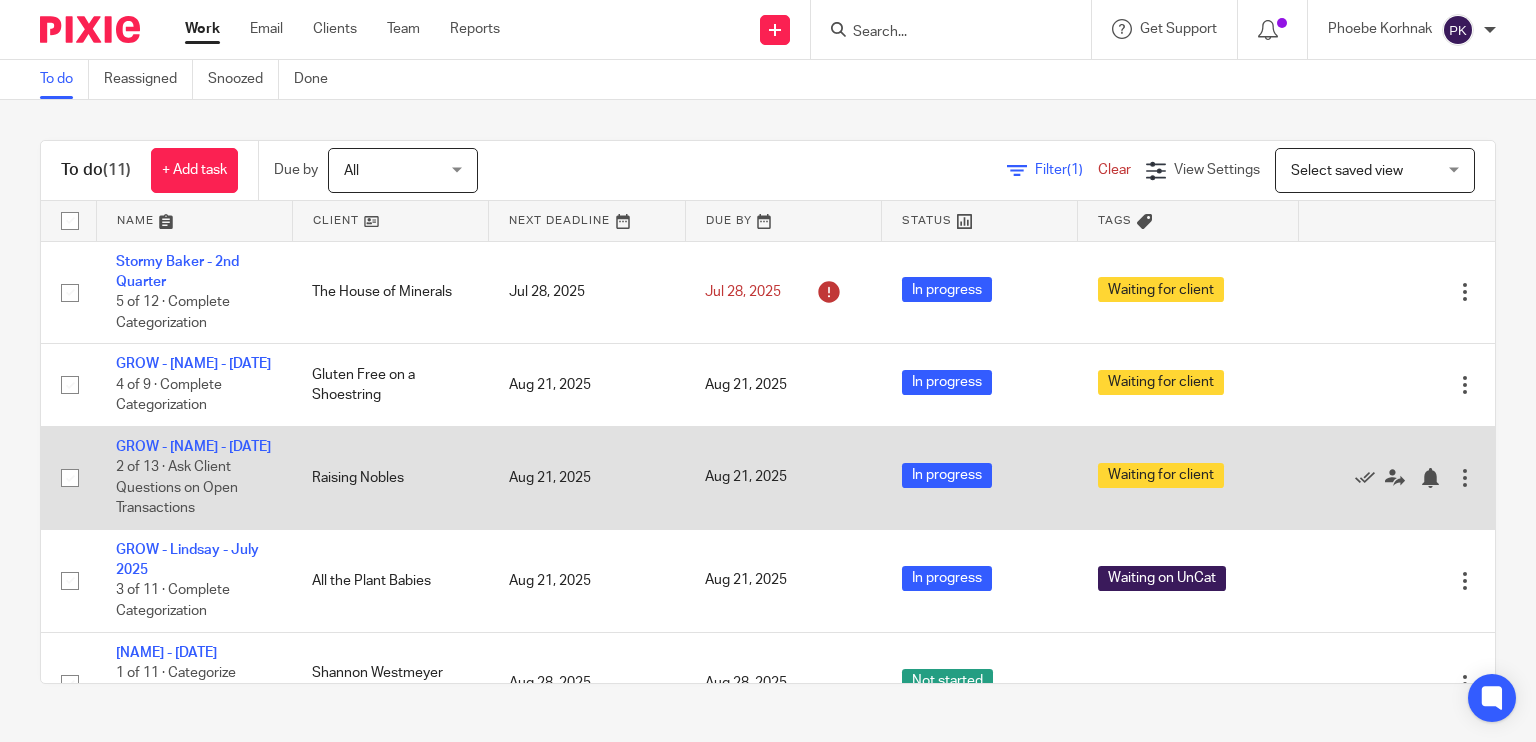 scroll, scrollTop: 0, scrollLeft: 0, axis: both 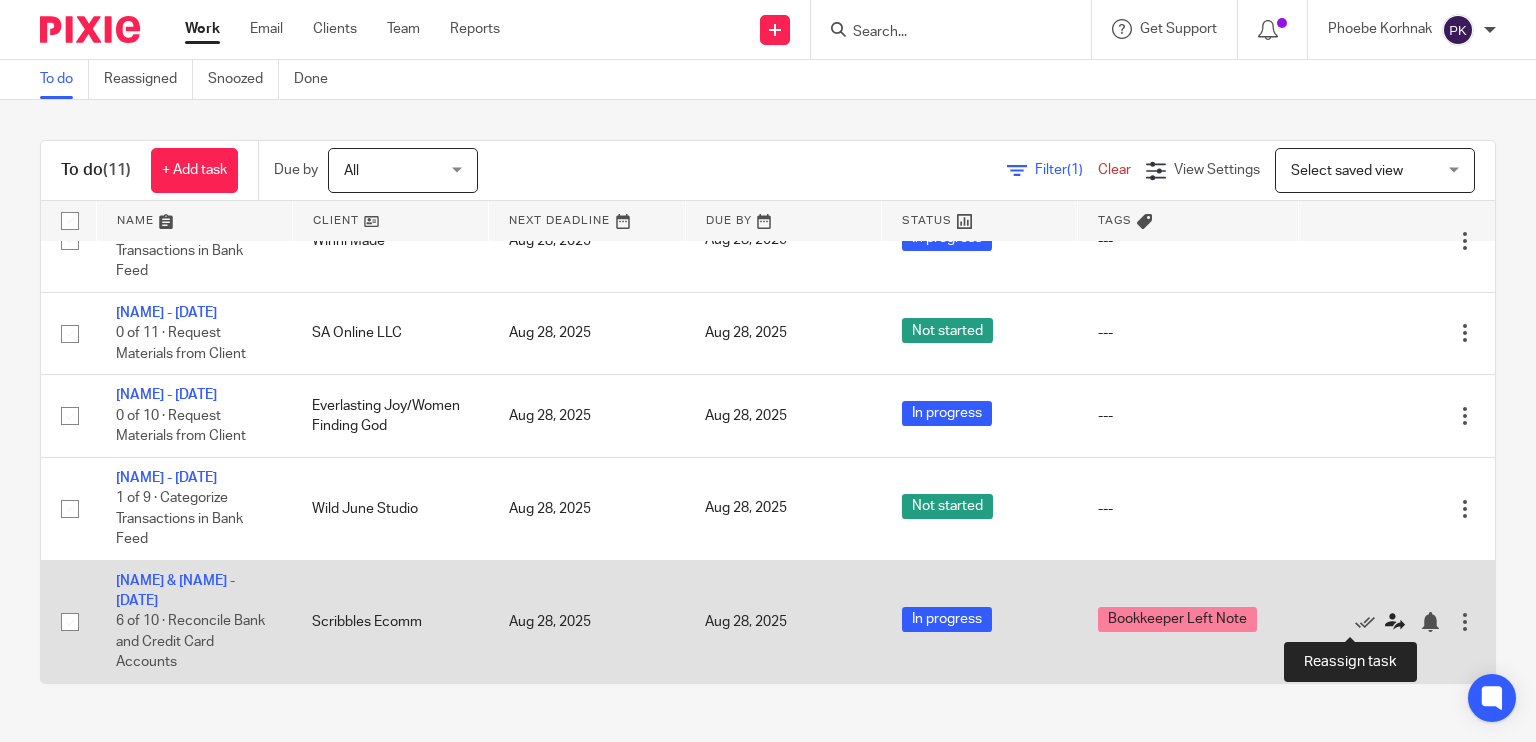 click at bounding box center (1400, 622) 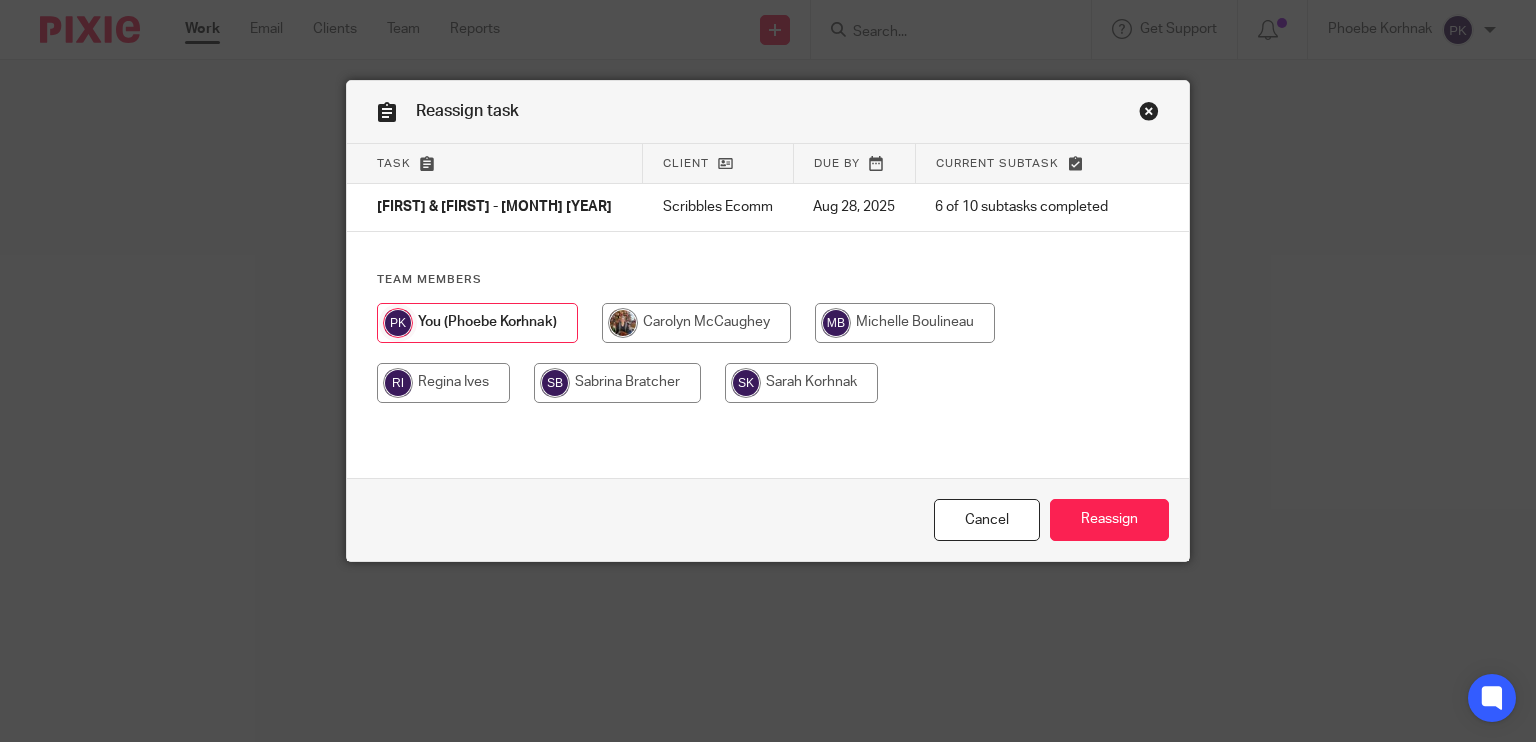 scroll, scrollTop: 0, scrollLeft: 0, axis: both 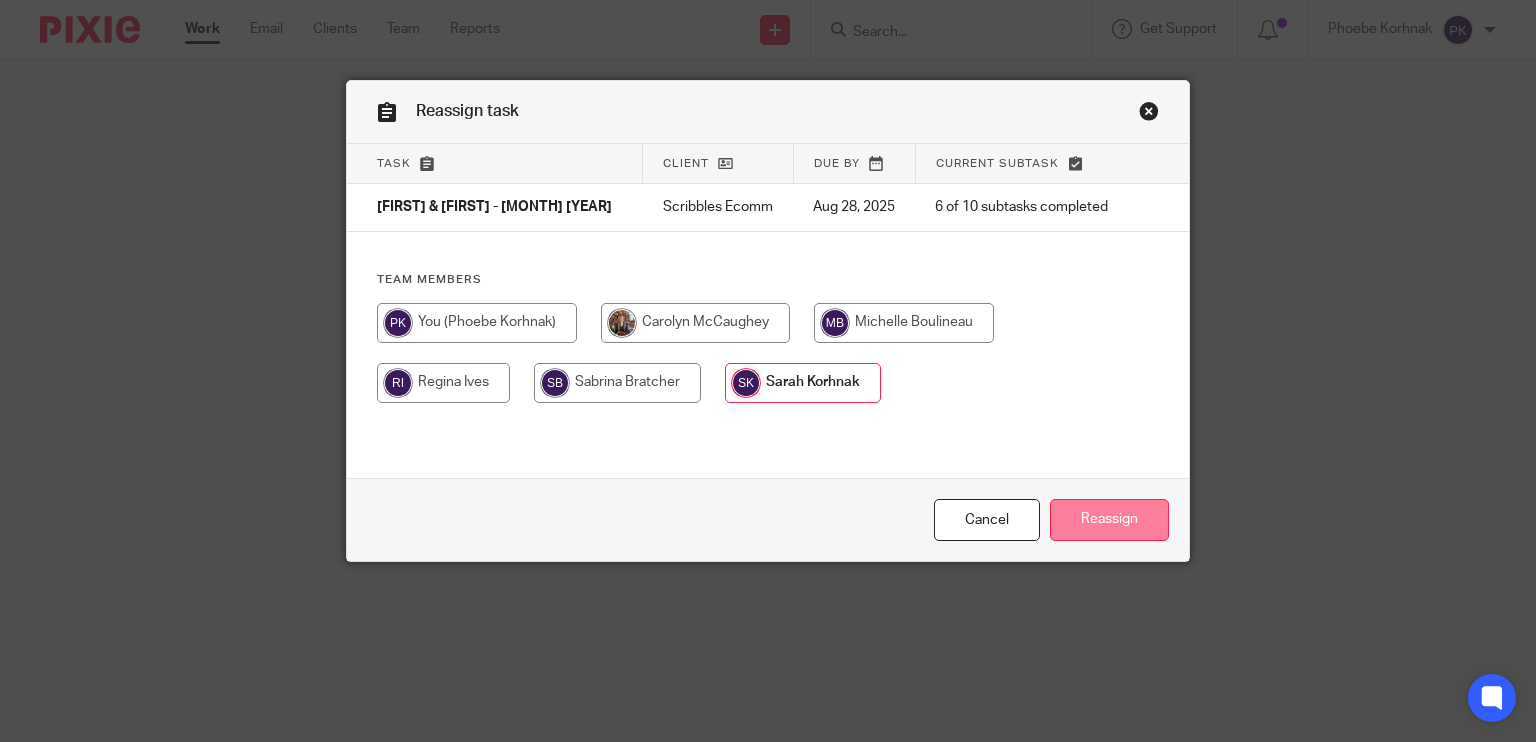 click on "Reassign" at bounding box center [1109, 520] 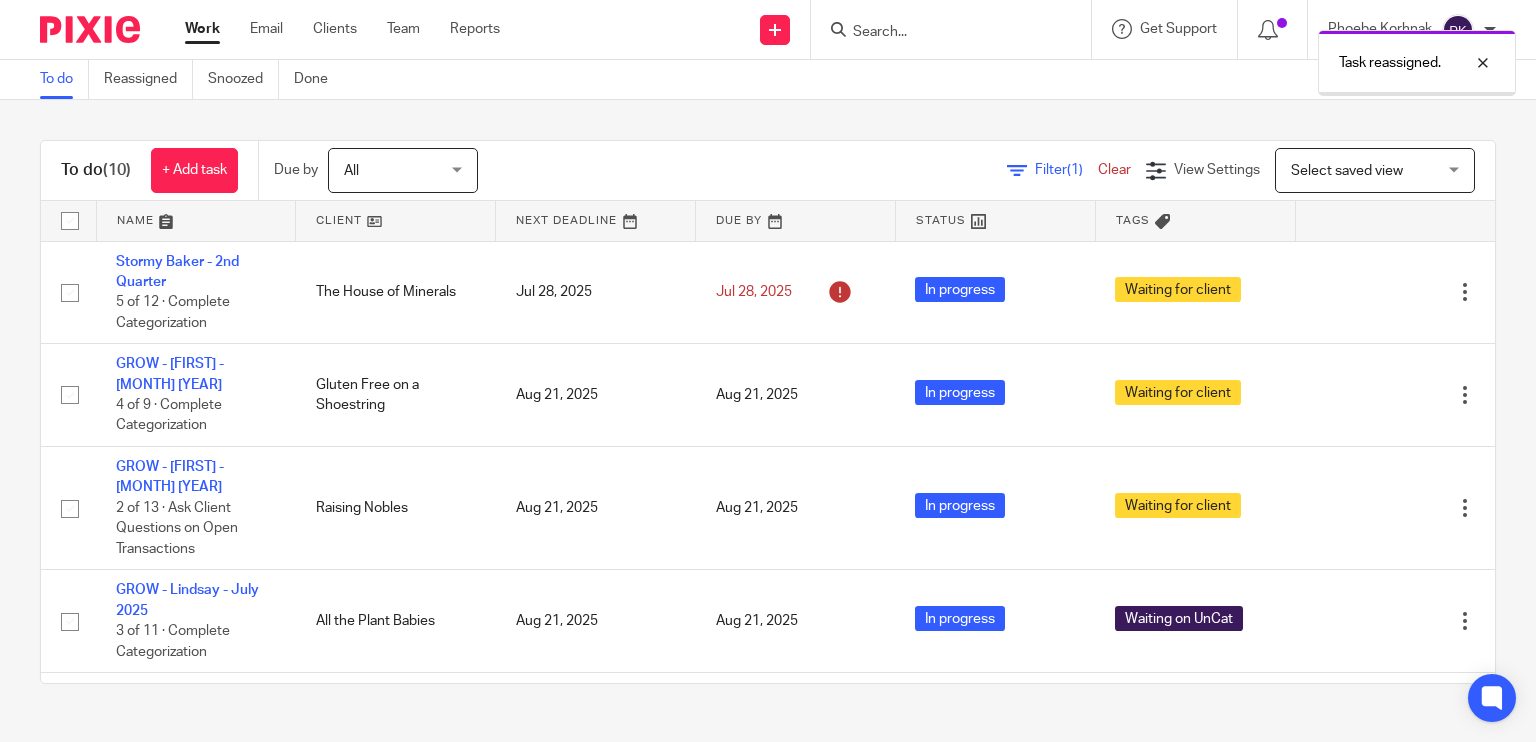 scroll, scrollTop: 0, scrollLeft: 0, axis: both 